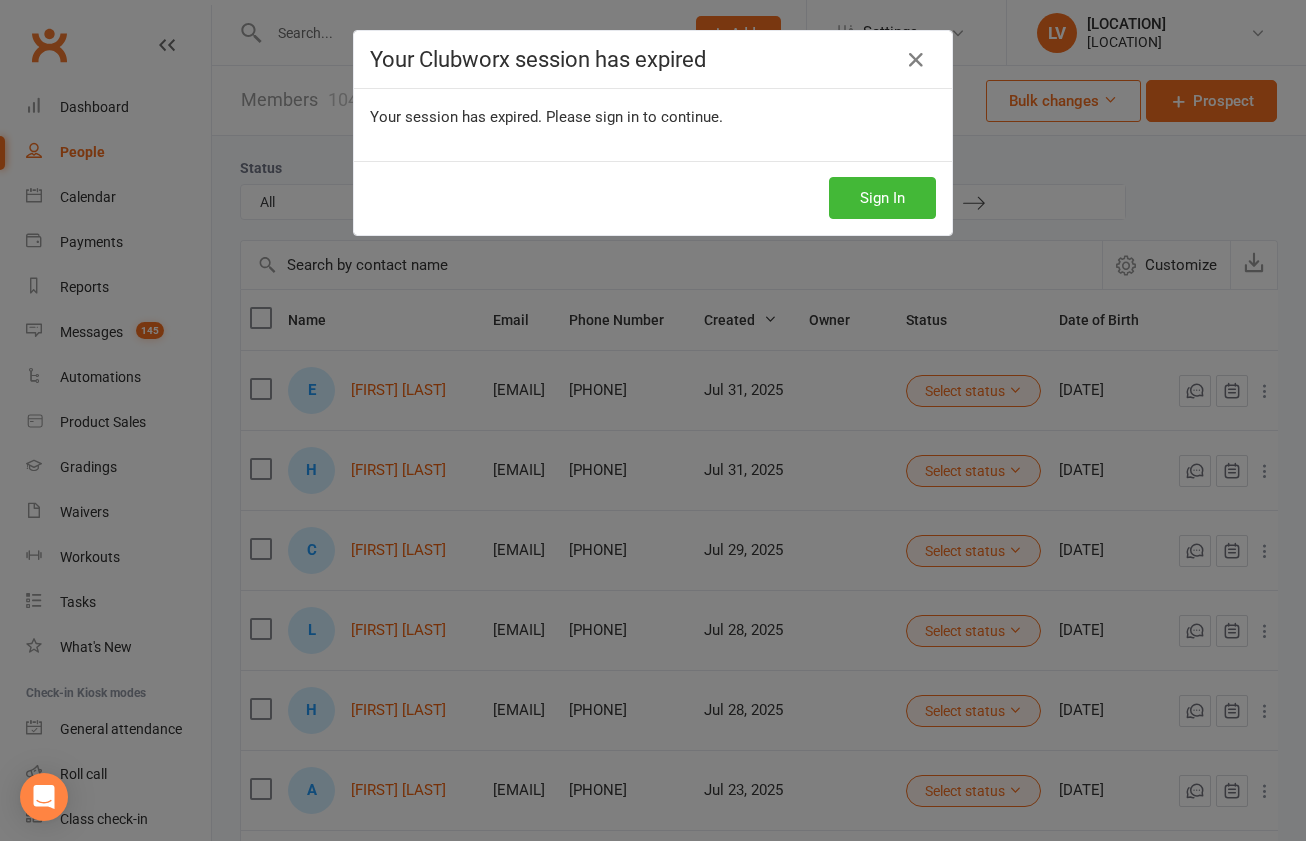 select on "100" 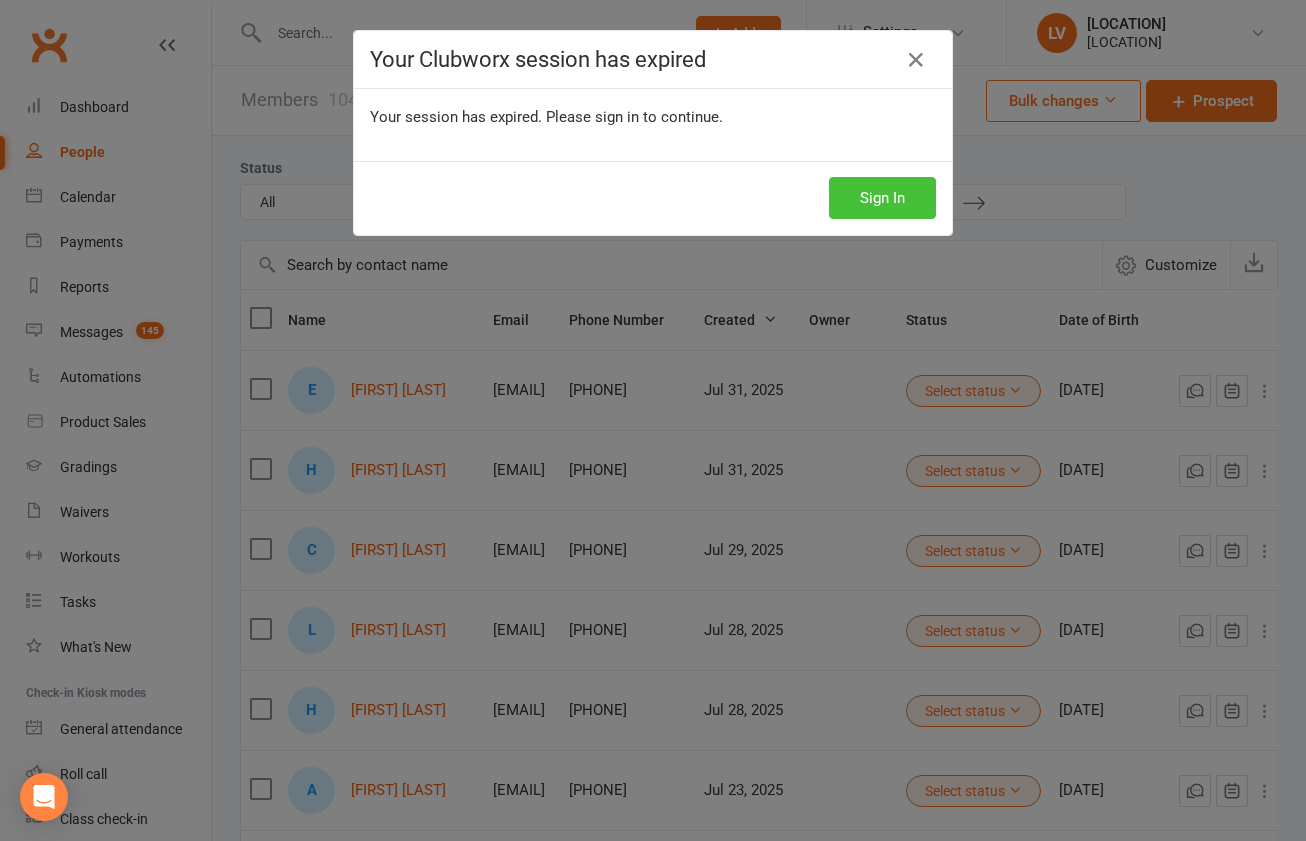 scroll, scrollTop: 2065, scrollLeft: 0, axis: vertical 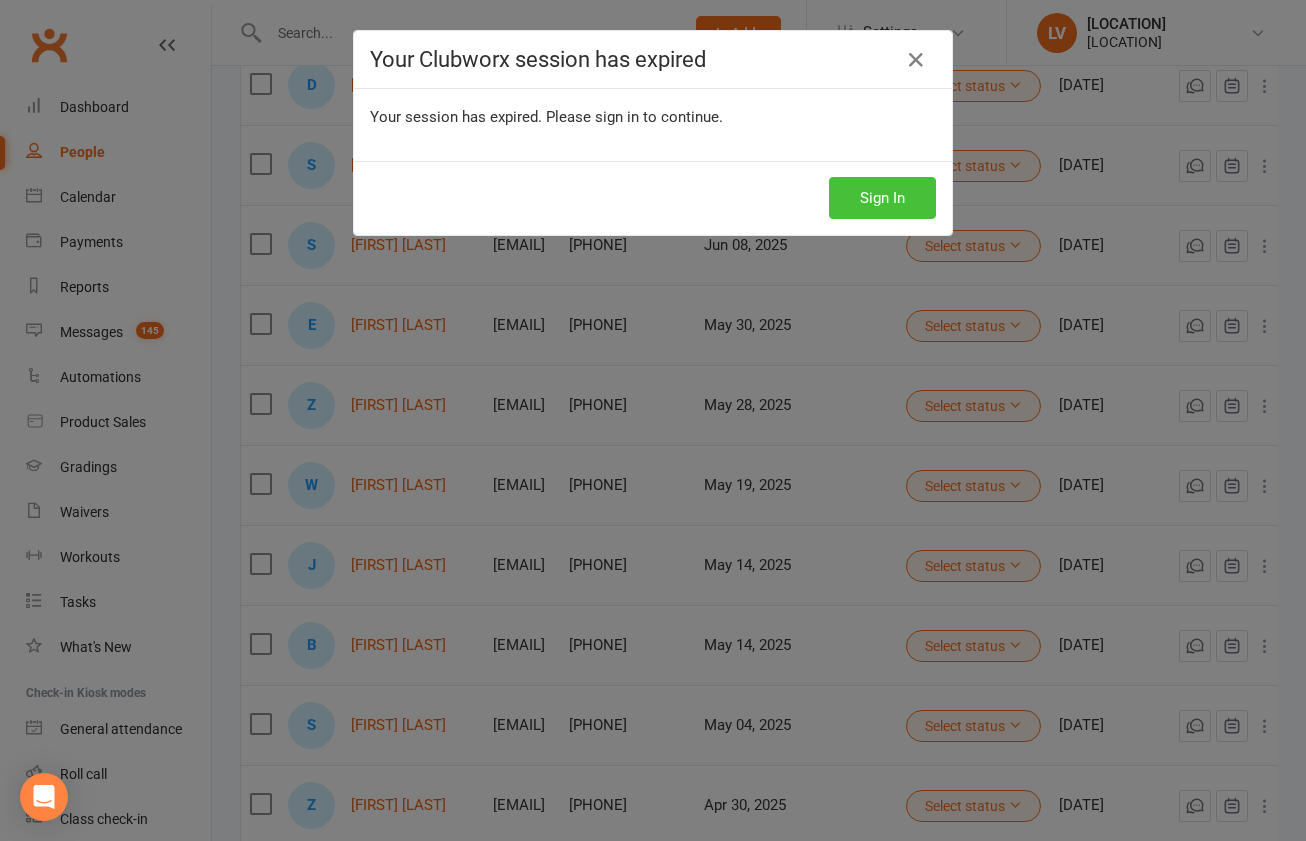 click on "Sign In" at bounding box center (882, 198) 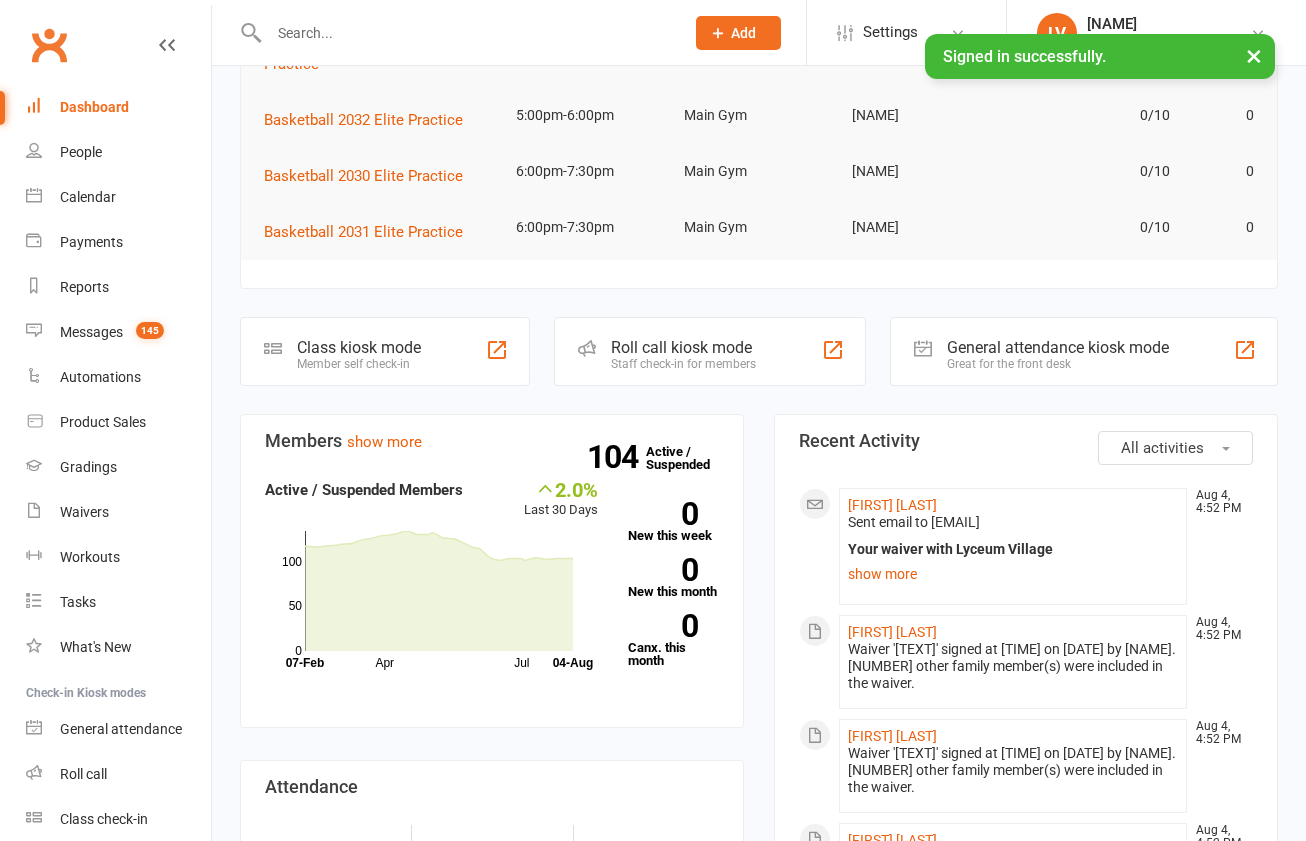 scroll, scrollTop: 294, scrollLeft: 0, axis: vertical 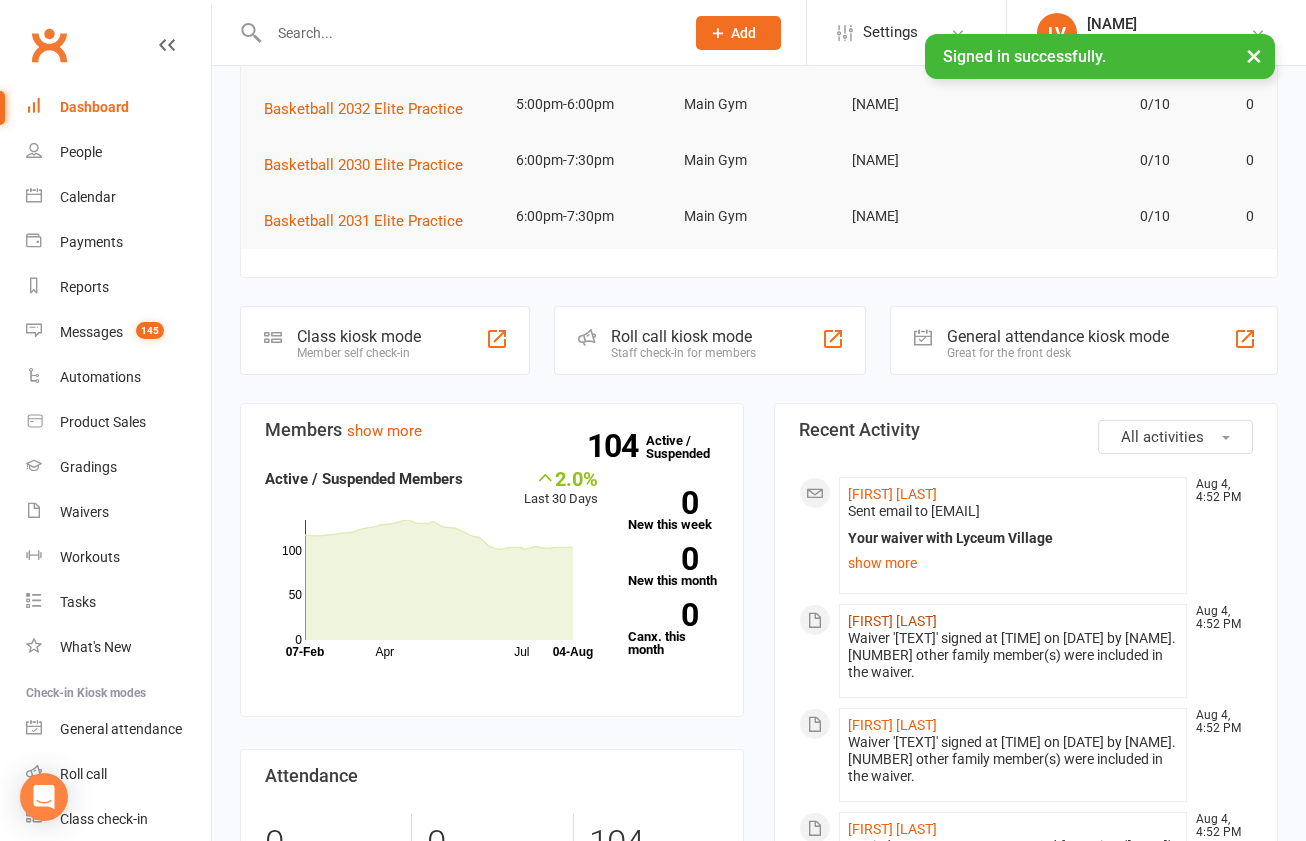 click on "[FIRST] [LAST]" 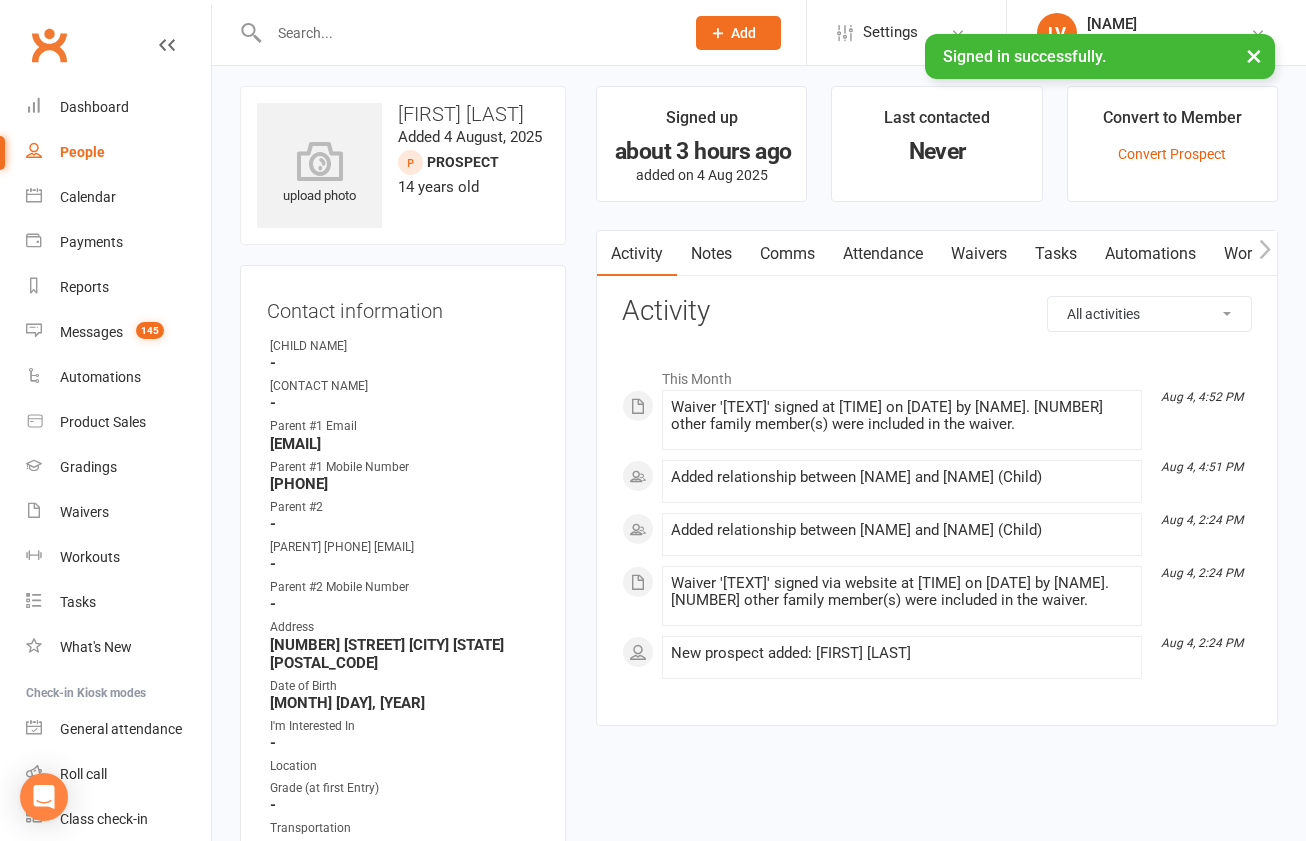 scroll, scrollTop: 6, scrollLeft: 0, axis: vertical 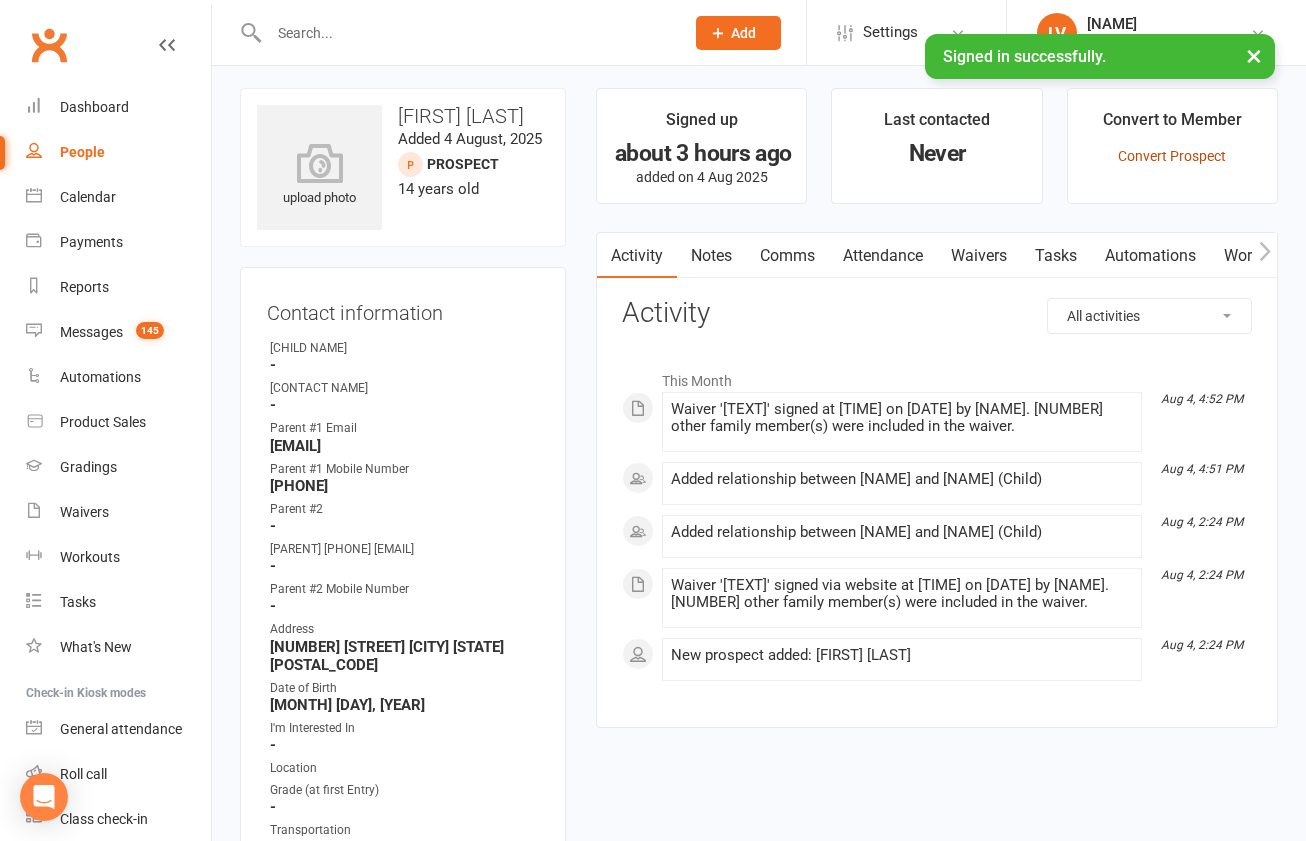 click on "Convert Prospect" at bounding box center (1172, 156) 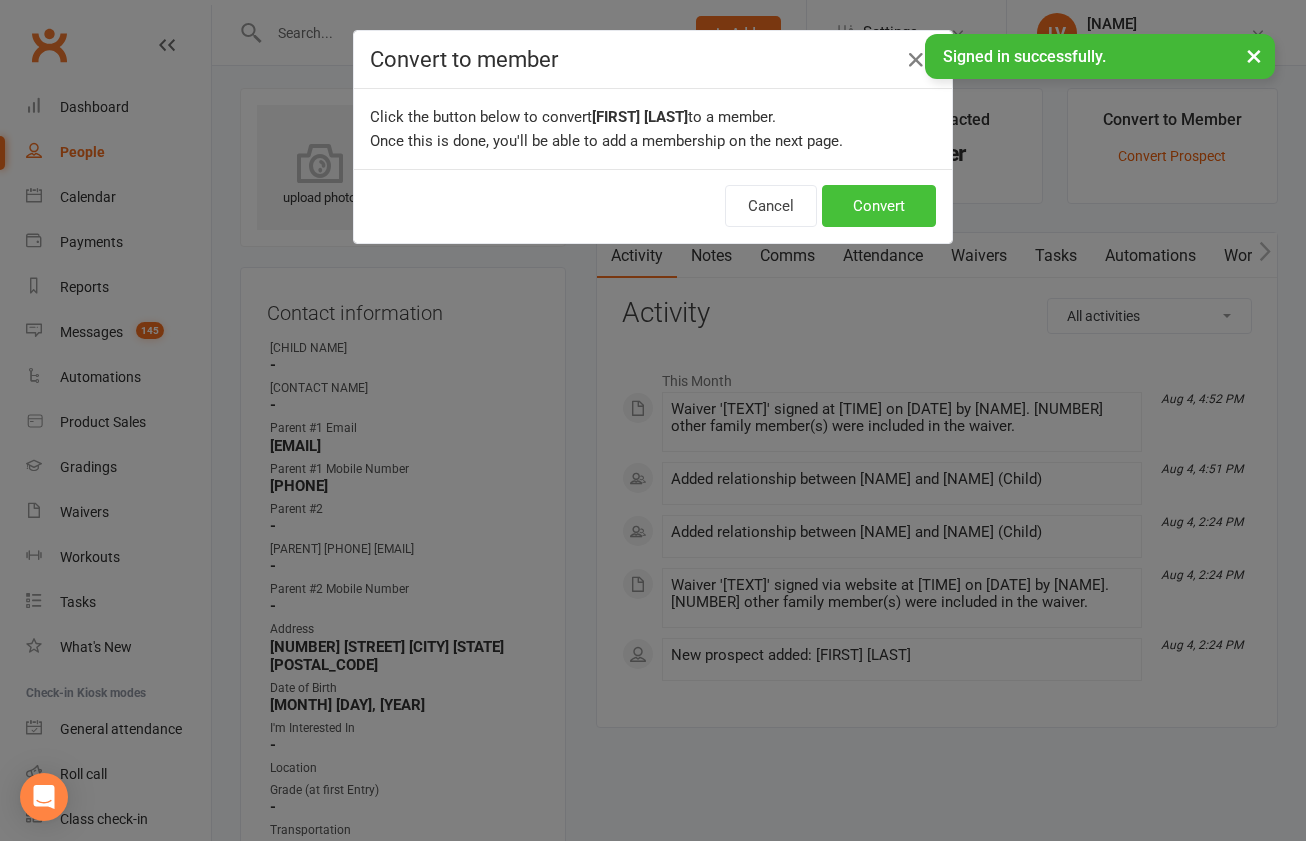 click on "Convert" at bounding box center (879, 206) 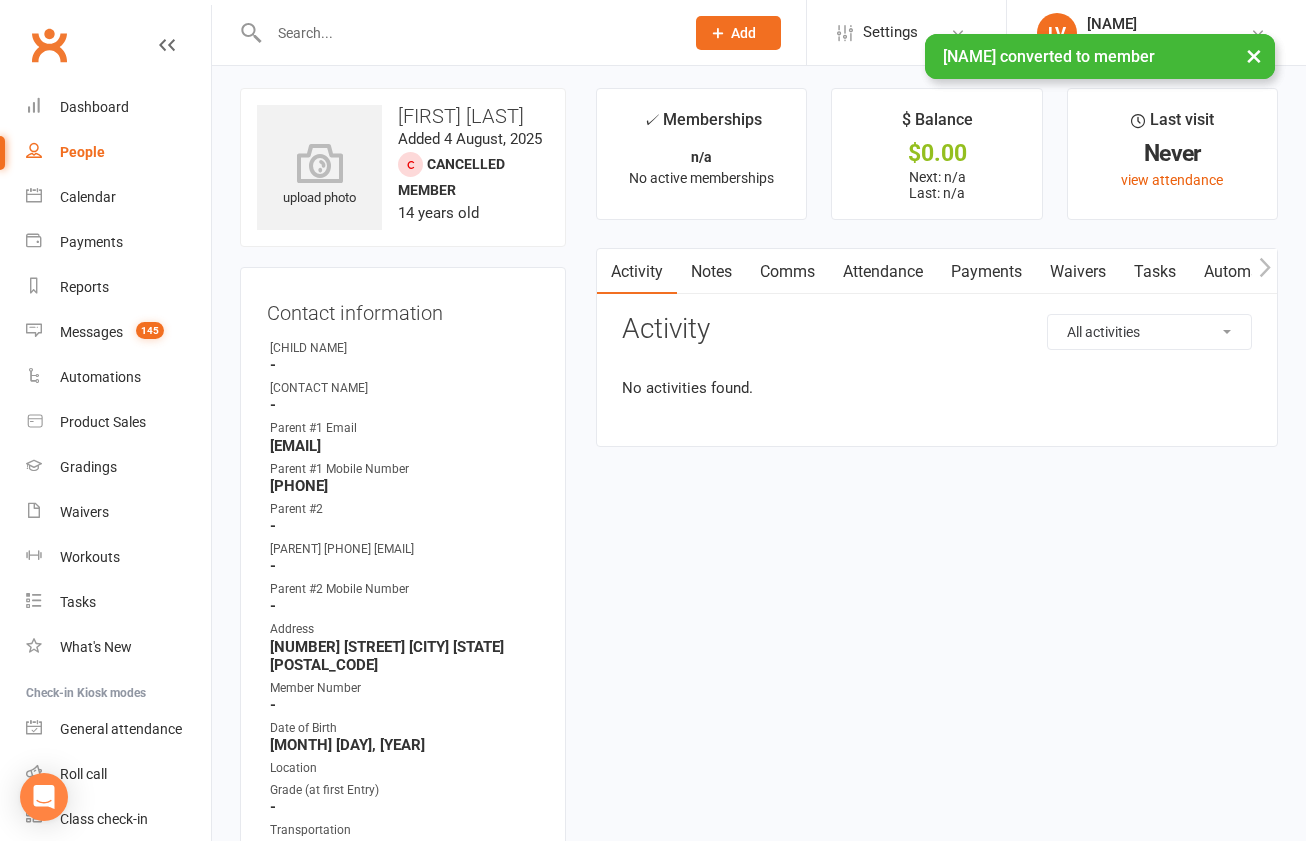 scroll, scrollTop: 0, scrollLeft: 0, axis: both 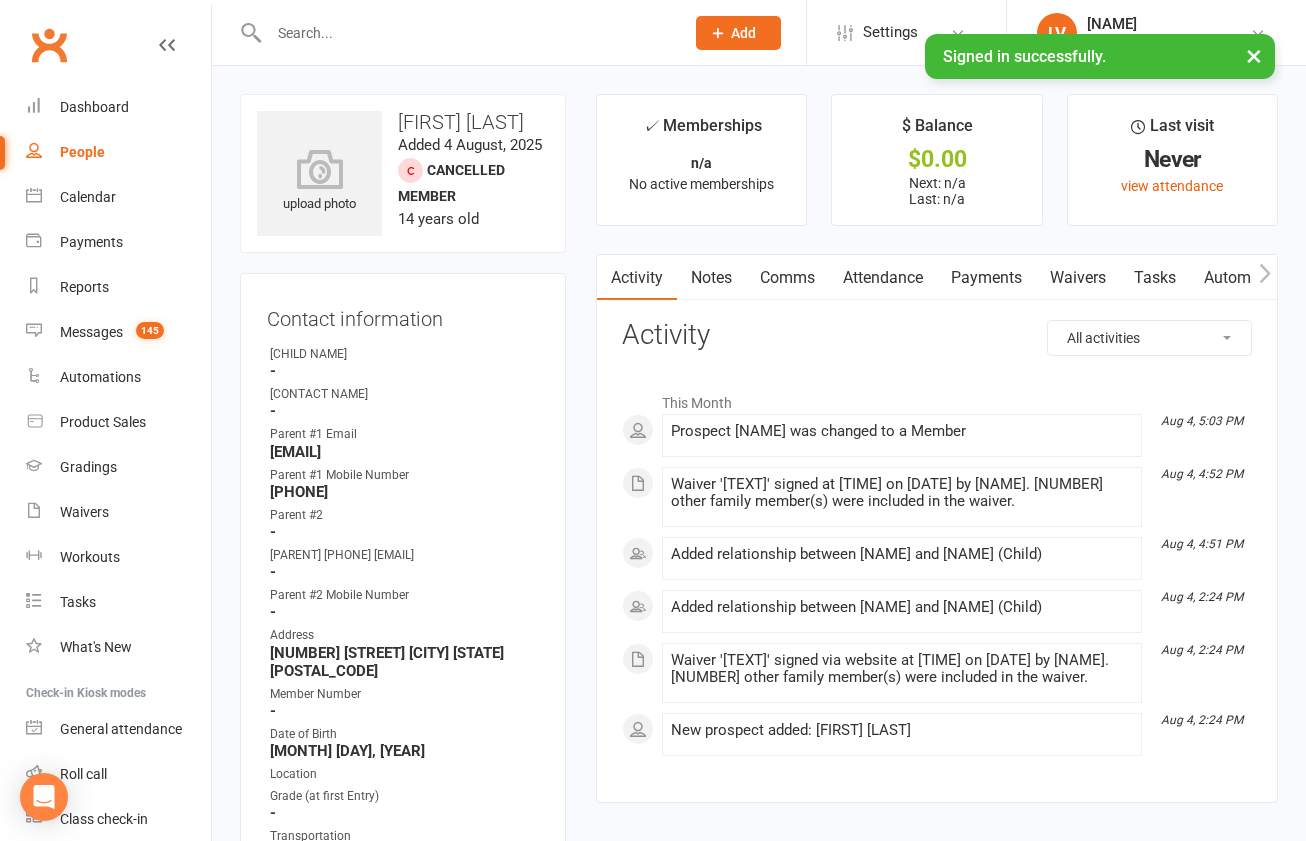 click at bounding box center (466, 33) 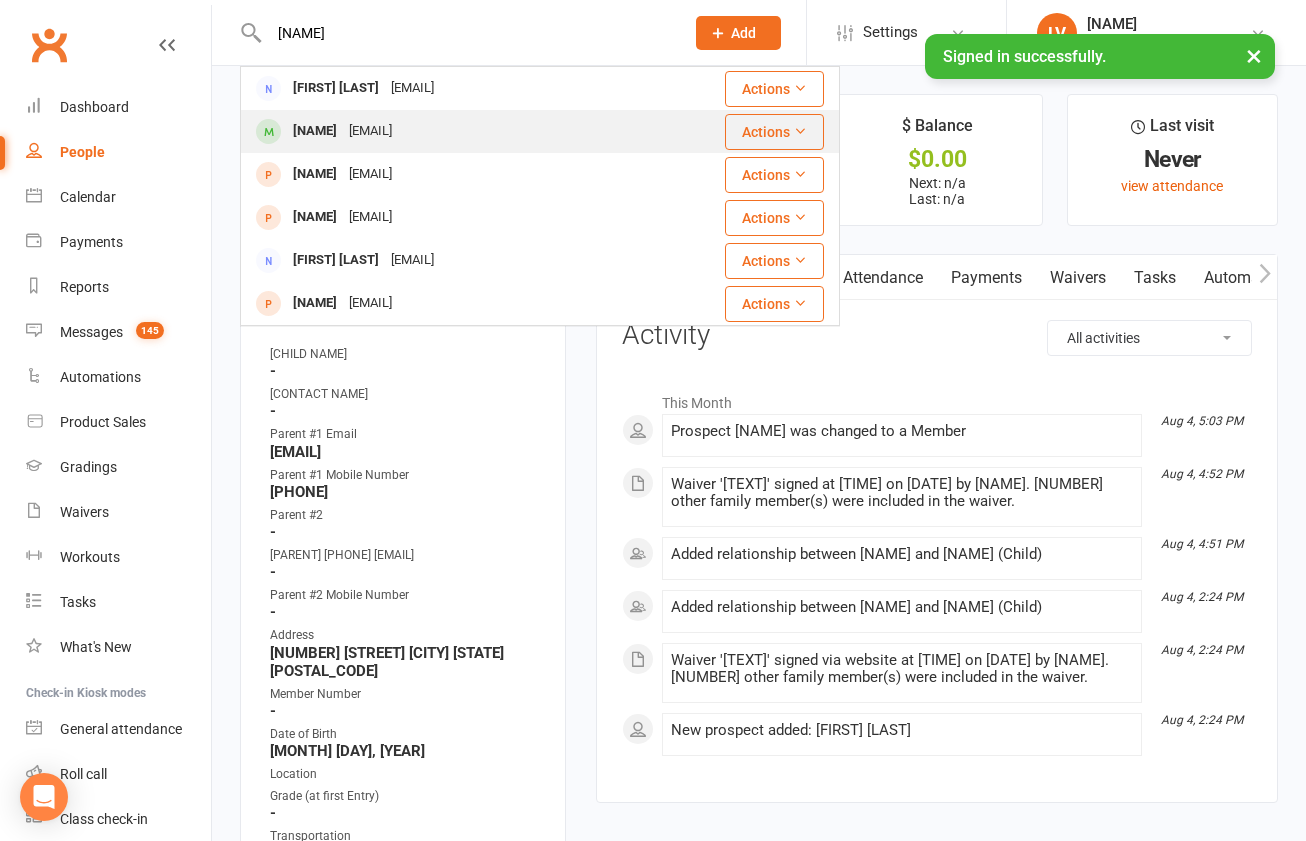 type on "[NAME]" 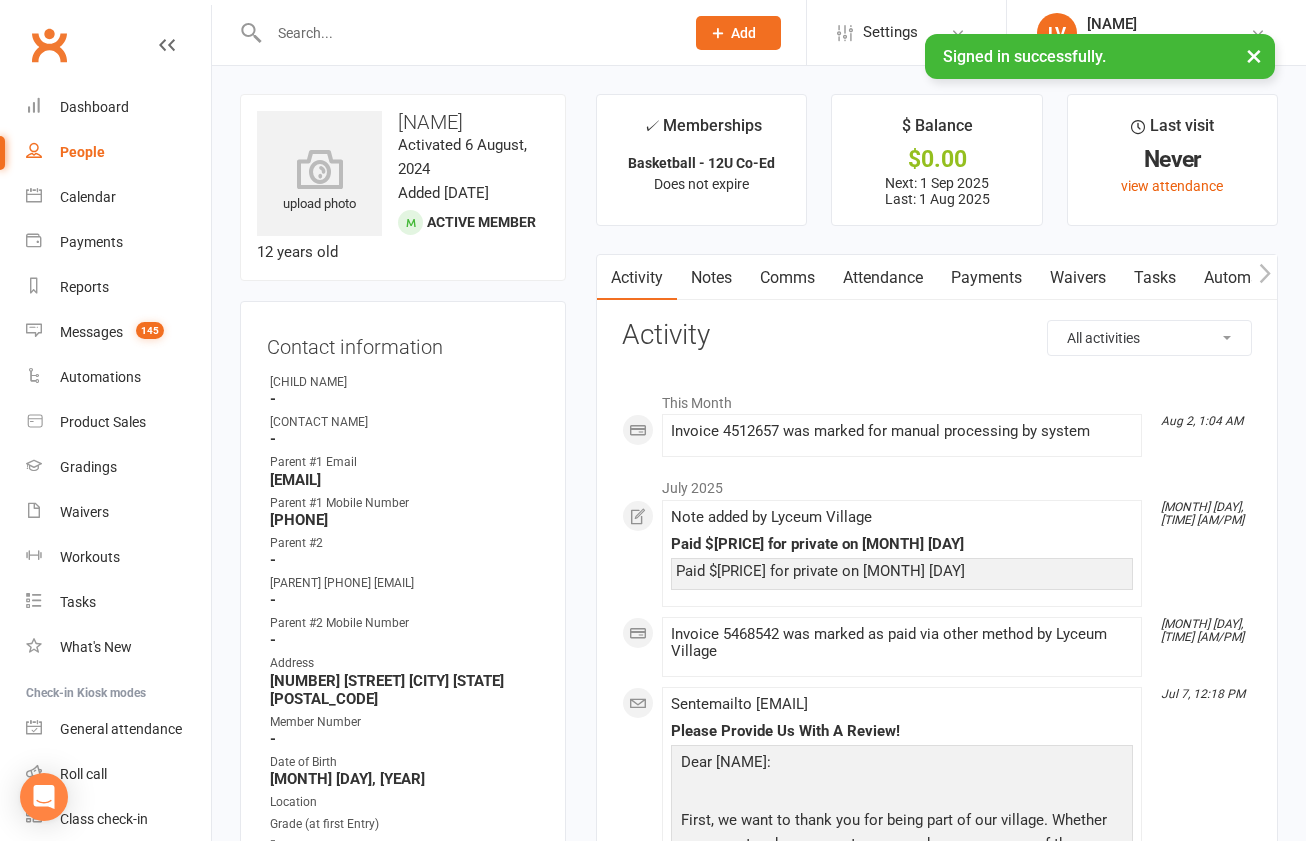 click on "Notes" at bounding box center [711, 278] 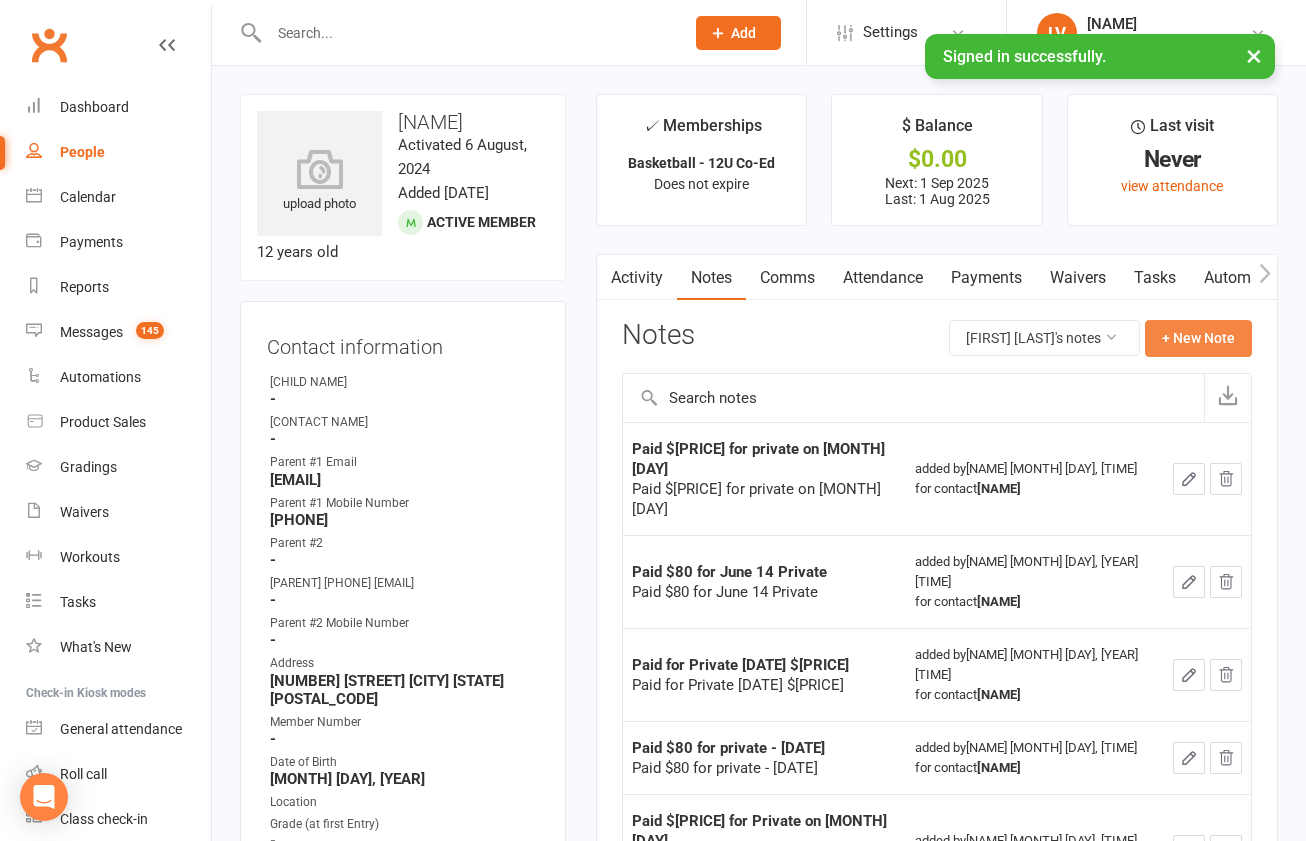 click on "+ New Note" at bounding box center (1198, 338) 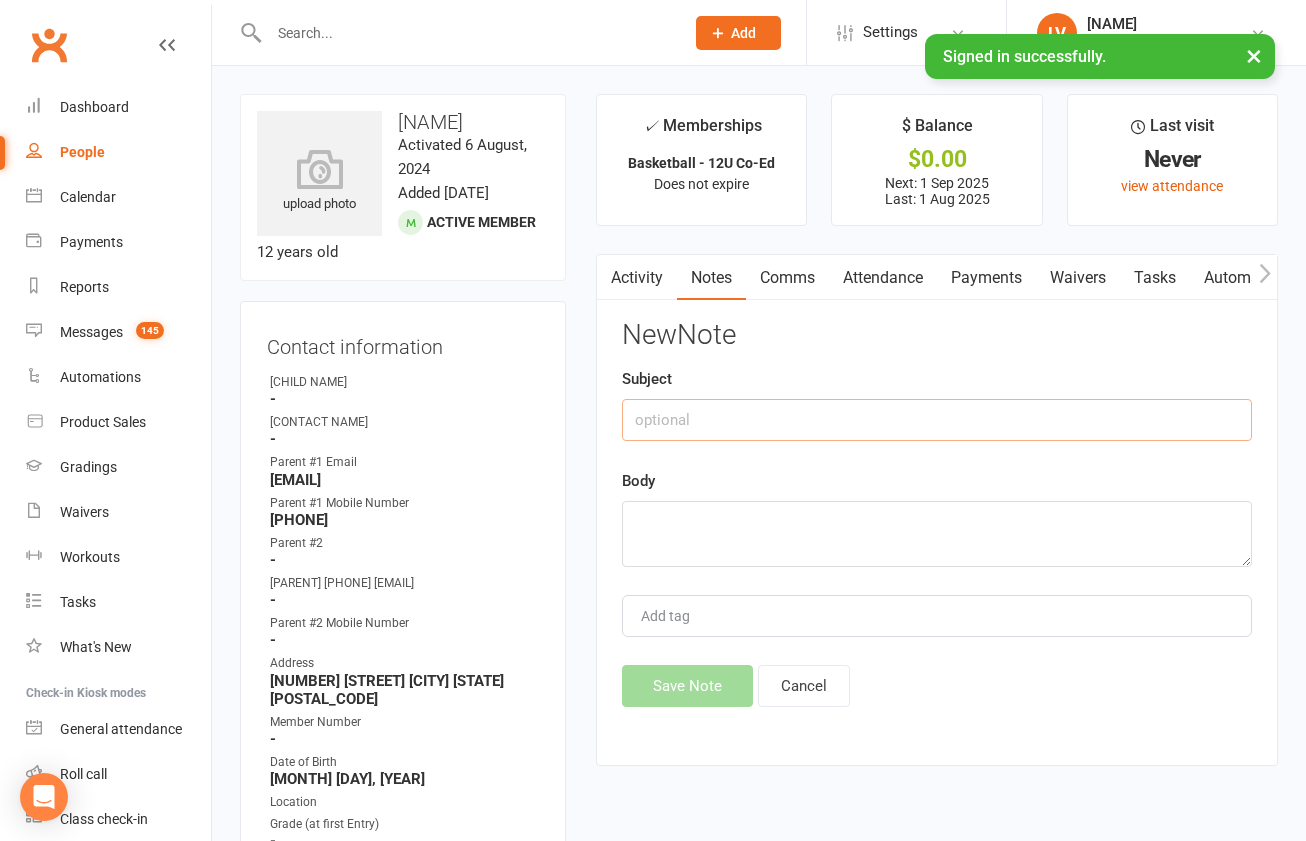 click at bounding box center [937, 420] 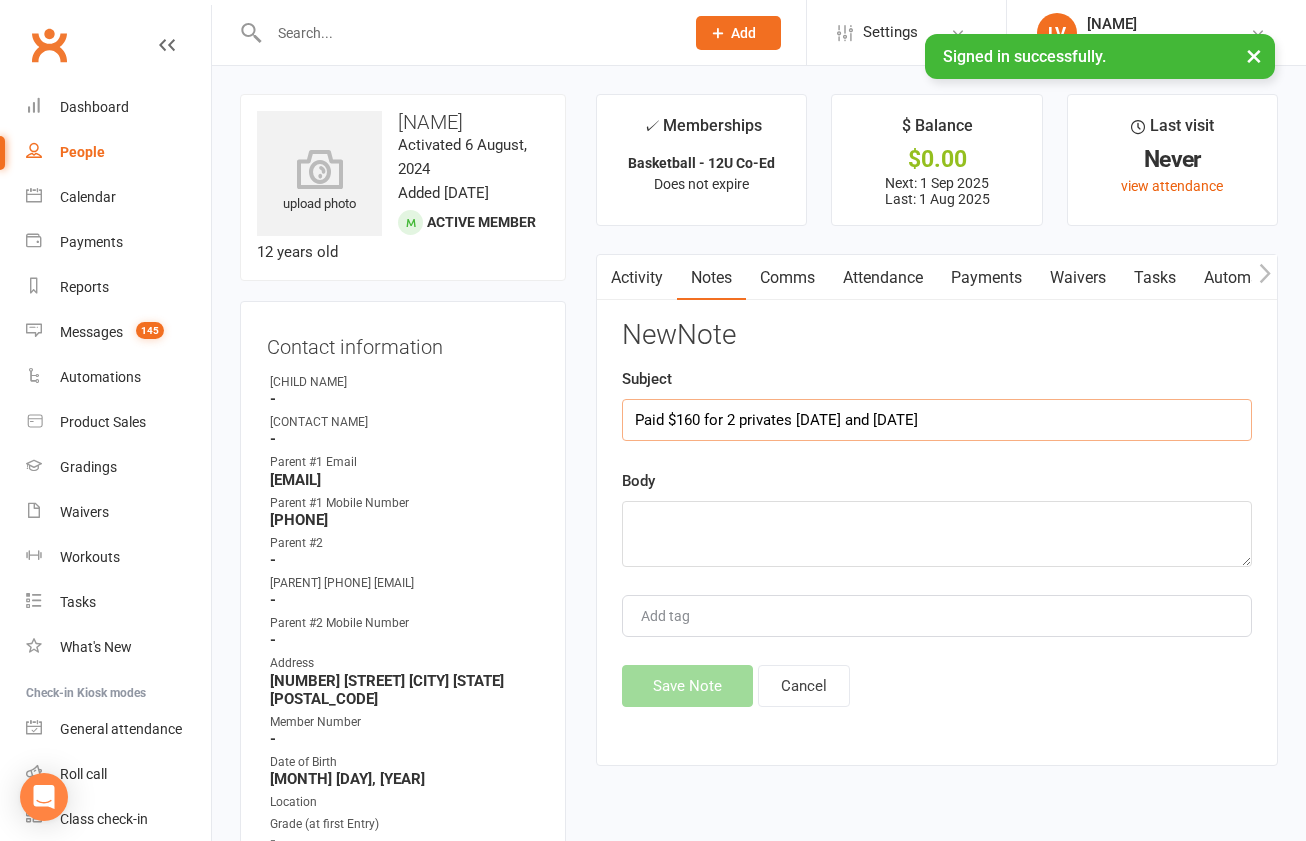 type on "Paid $160 for 2 privates [DATE] and [DATE]" 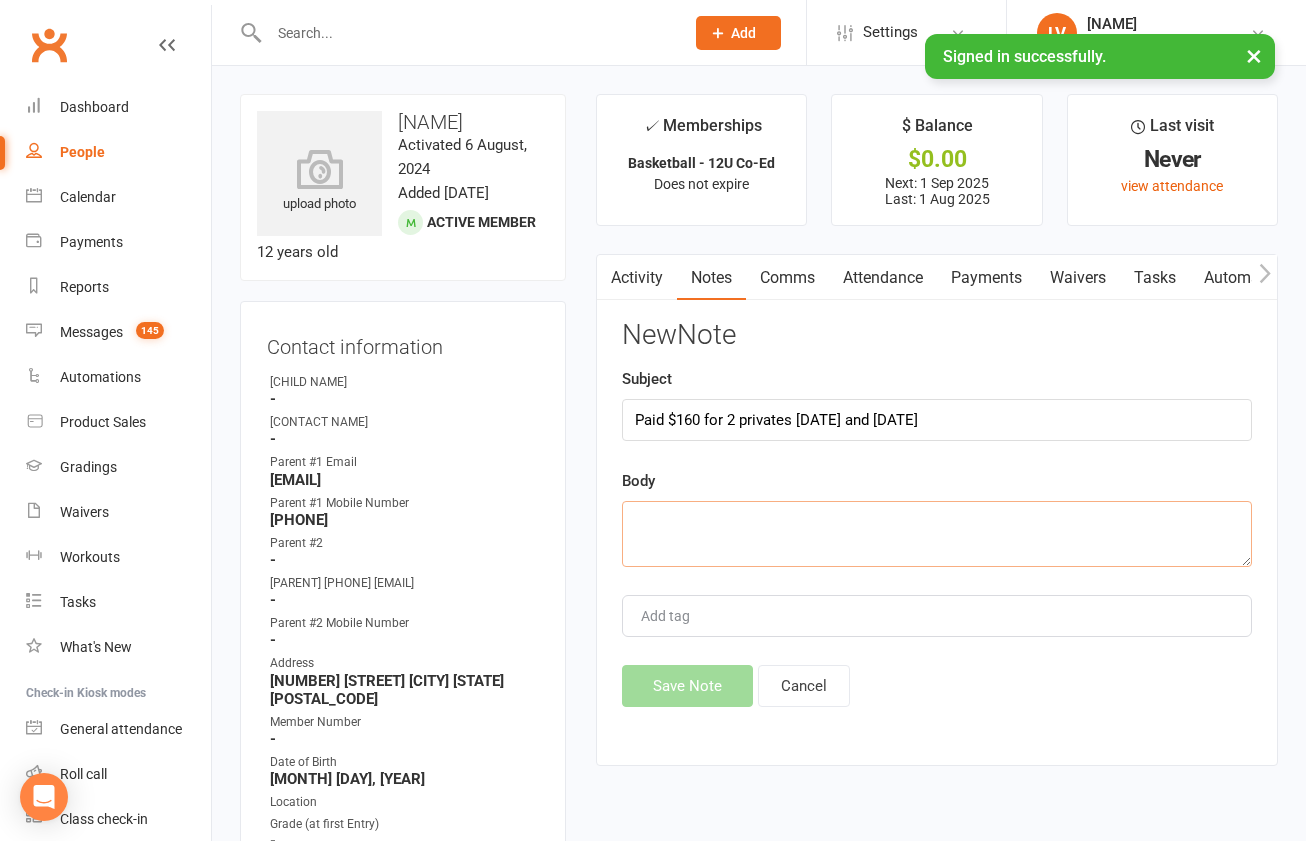 click at bounding box center [937, 534] 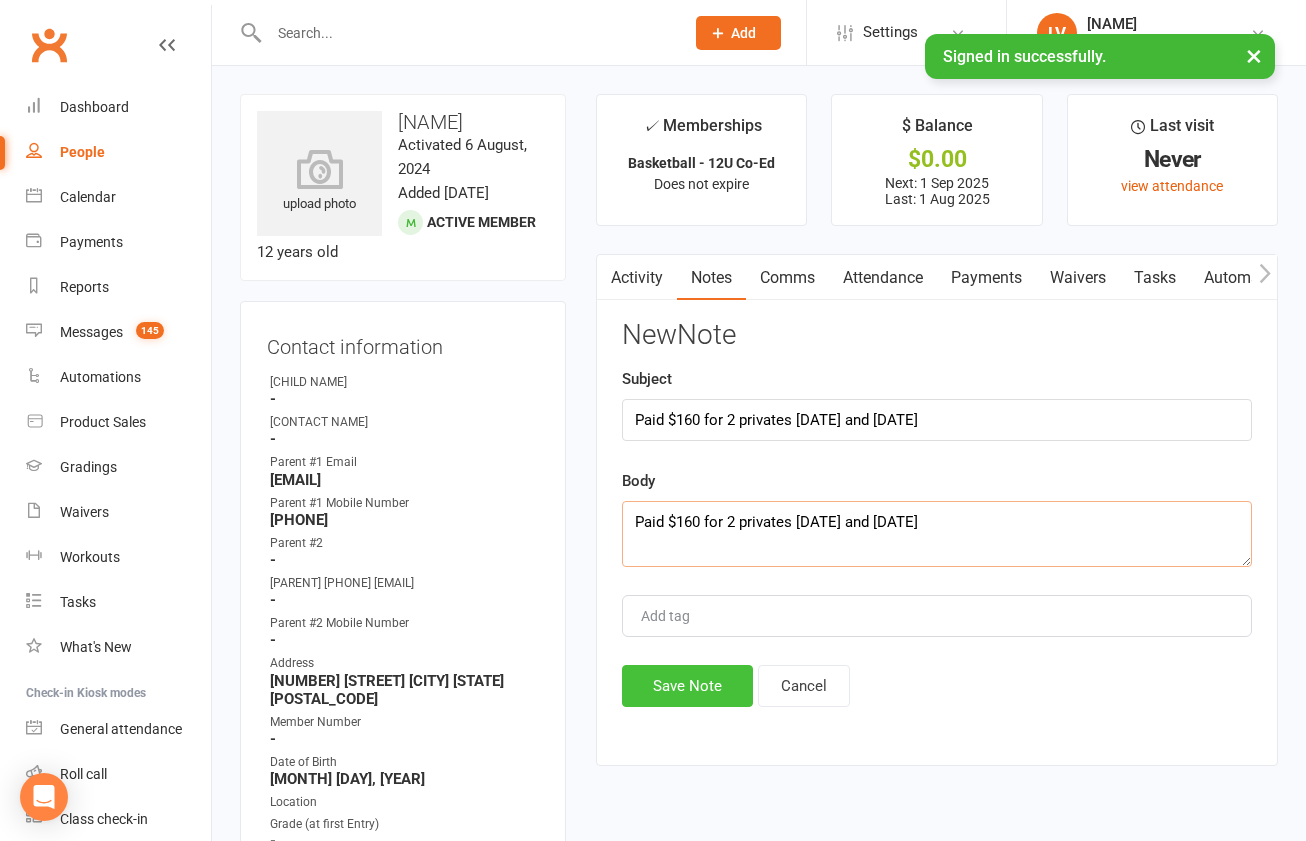 type on "Paid $160 for 2 privates [DATE] and [DATE]" 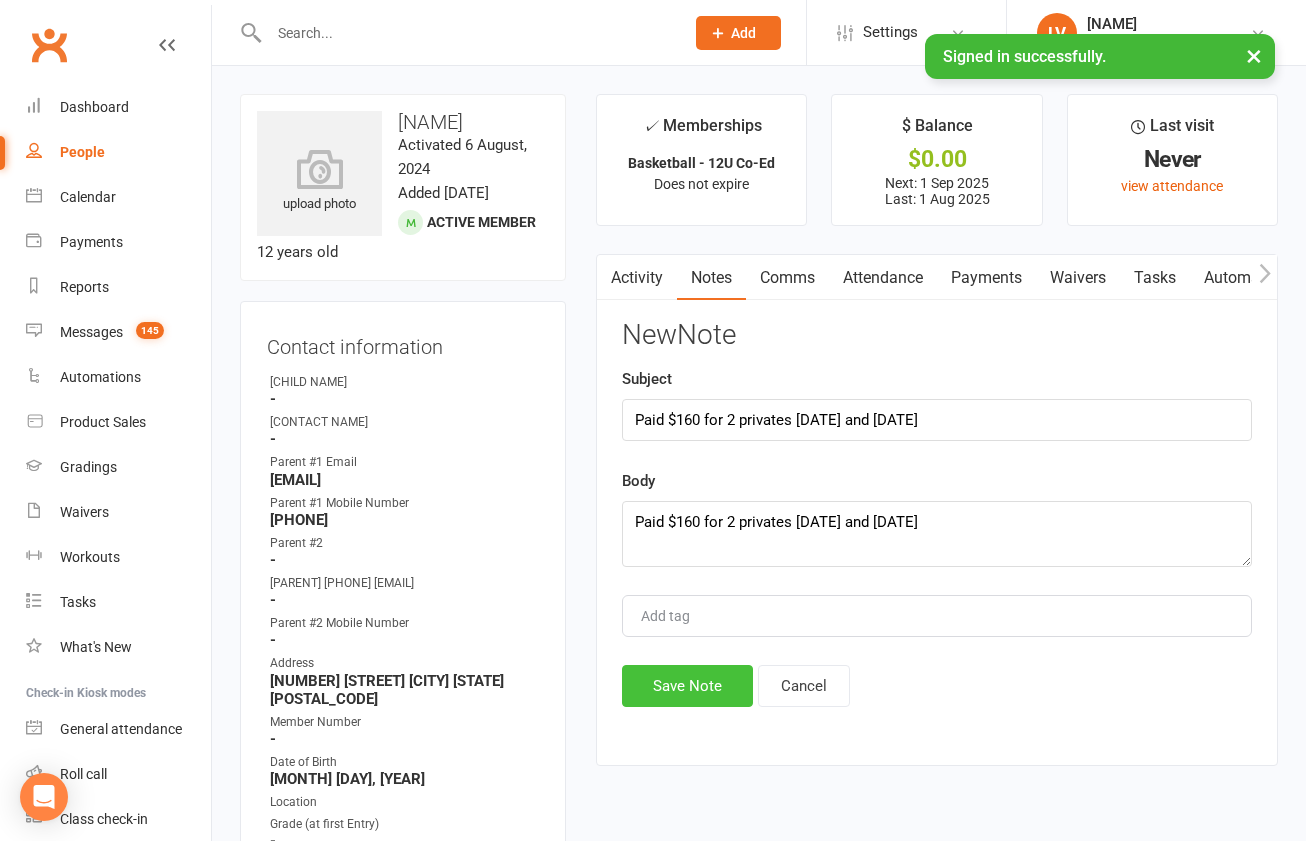click on "Save Note" at bounding box center (687, 686) 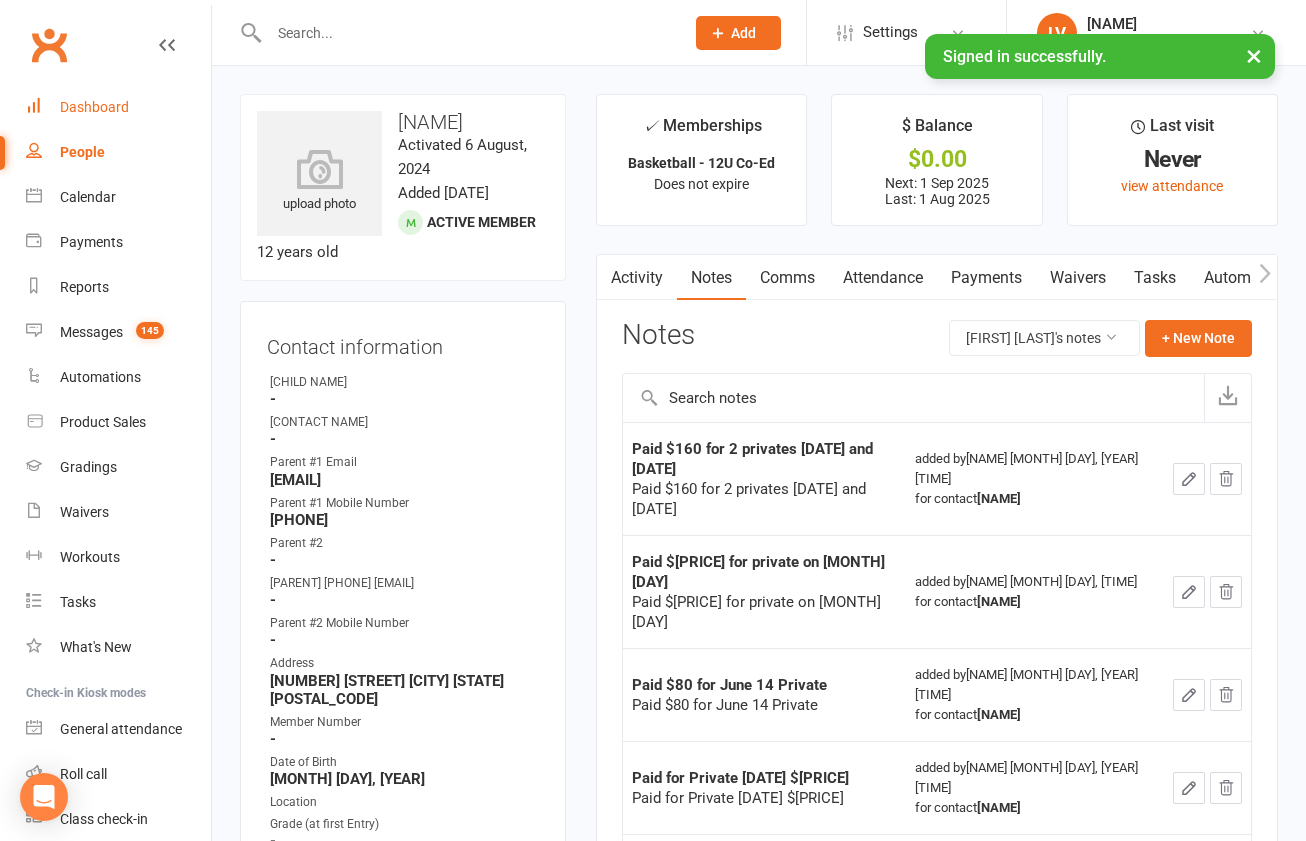 click on "Dashboard" at bounding box center [118, 107] 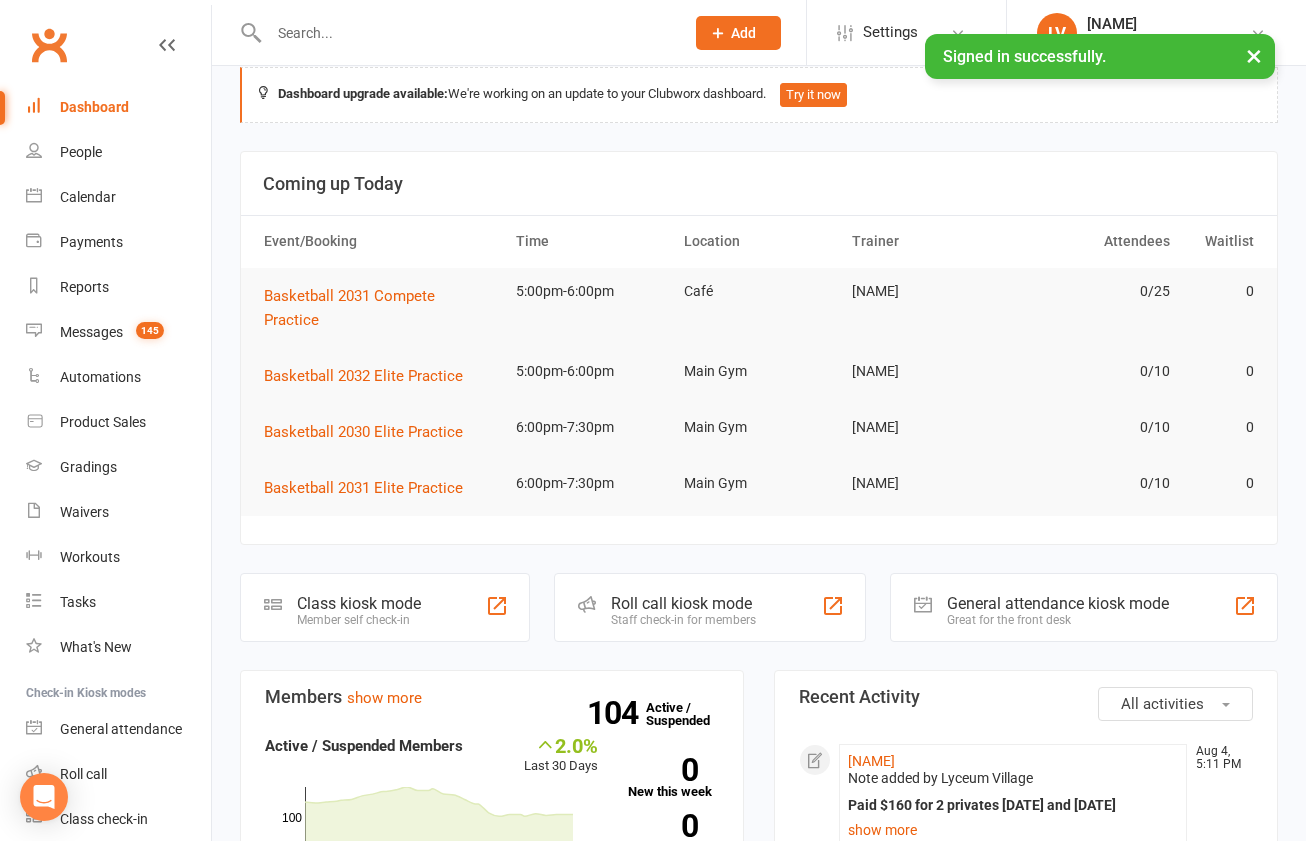 scroll, scrollTop: 0, scrollLeft: 0, axis: both 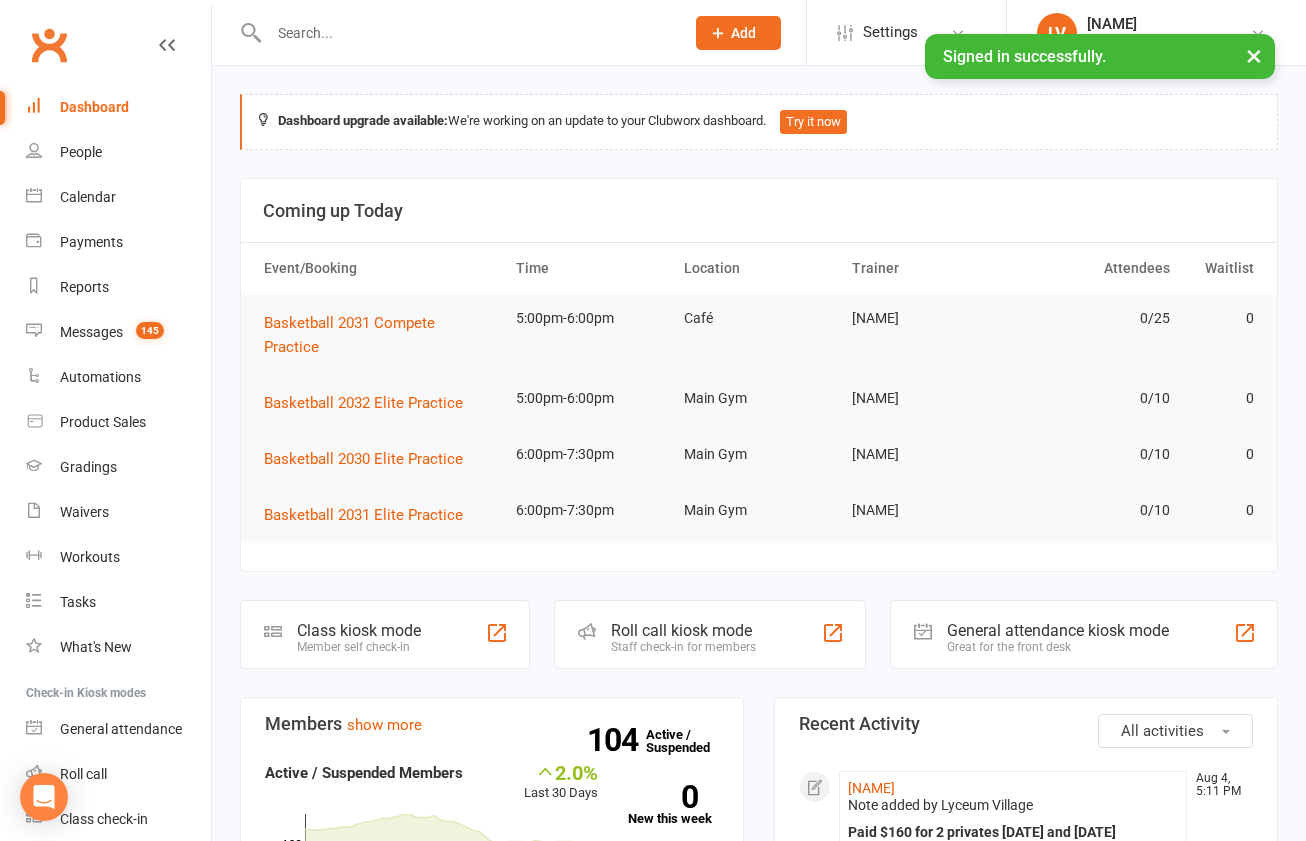 click at bounding box center [466, 33] 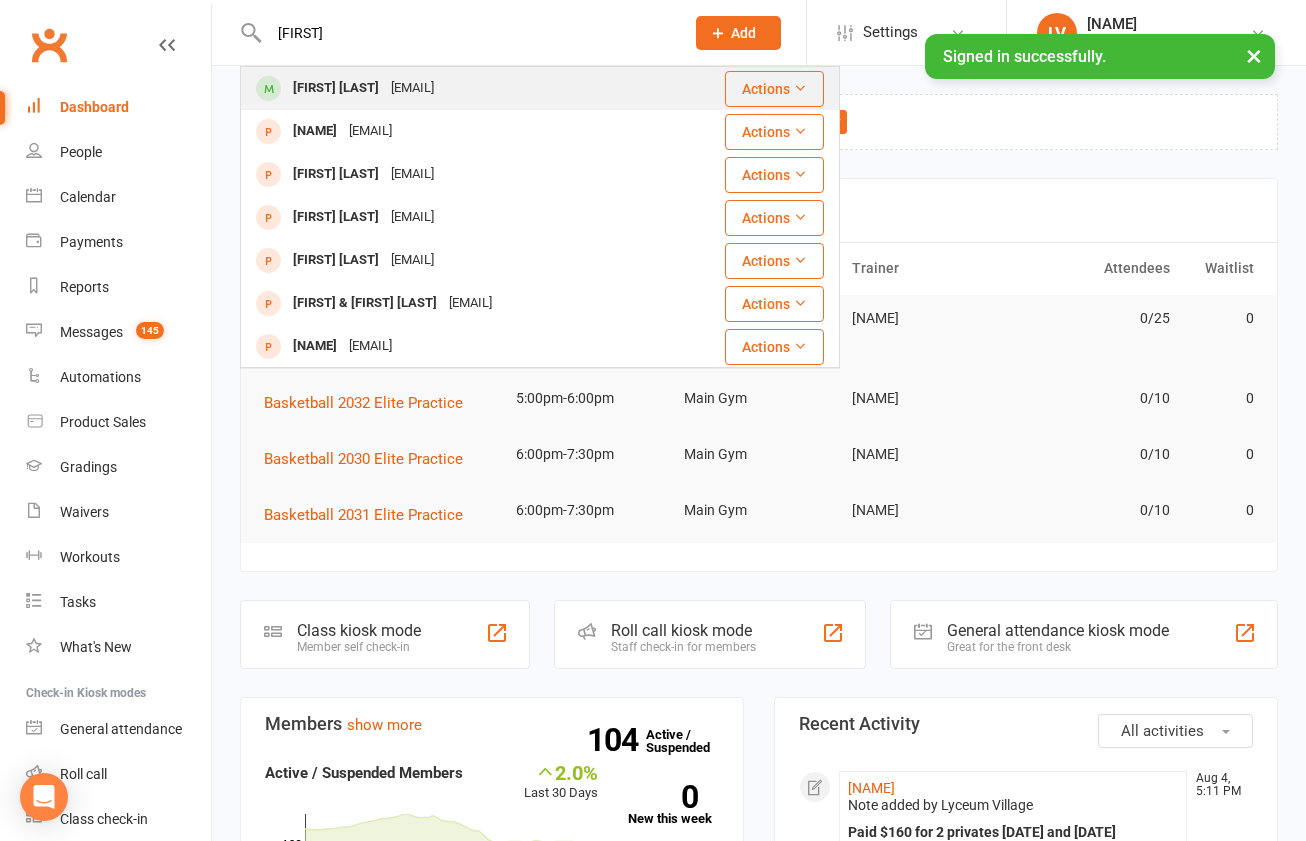 type on "[FIRST]" 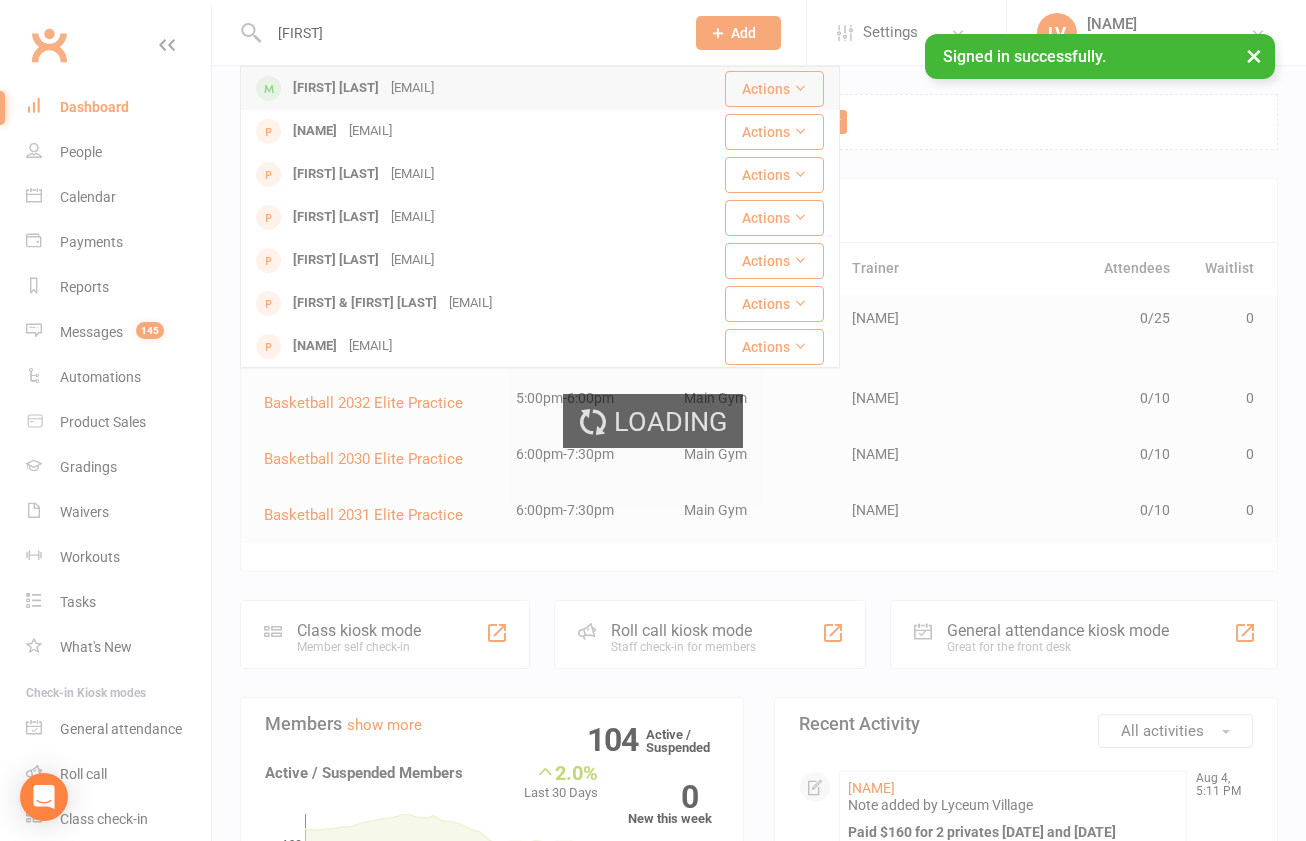 type 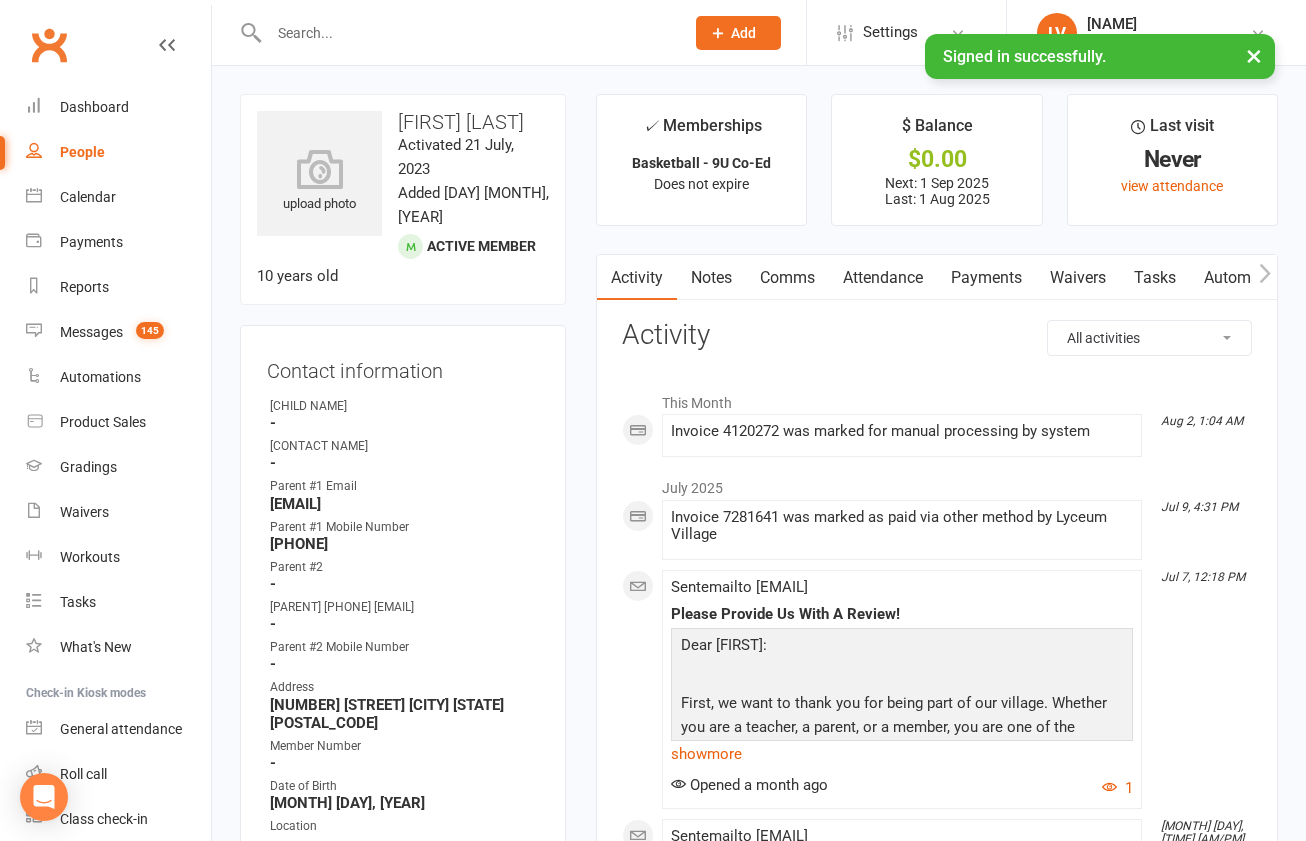 click on "Notes" at bounding box center [711, 278] 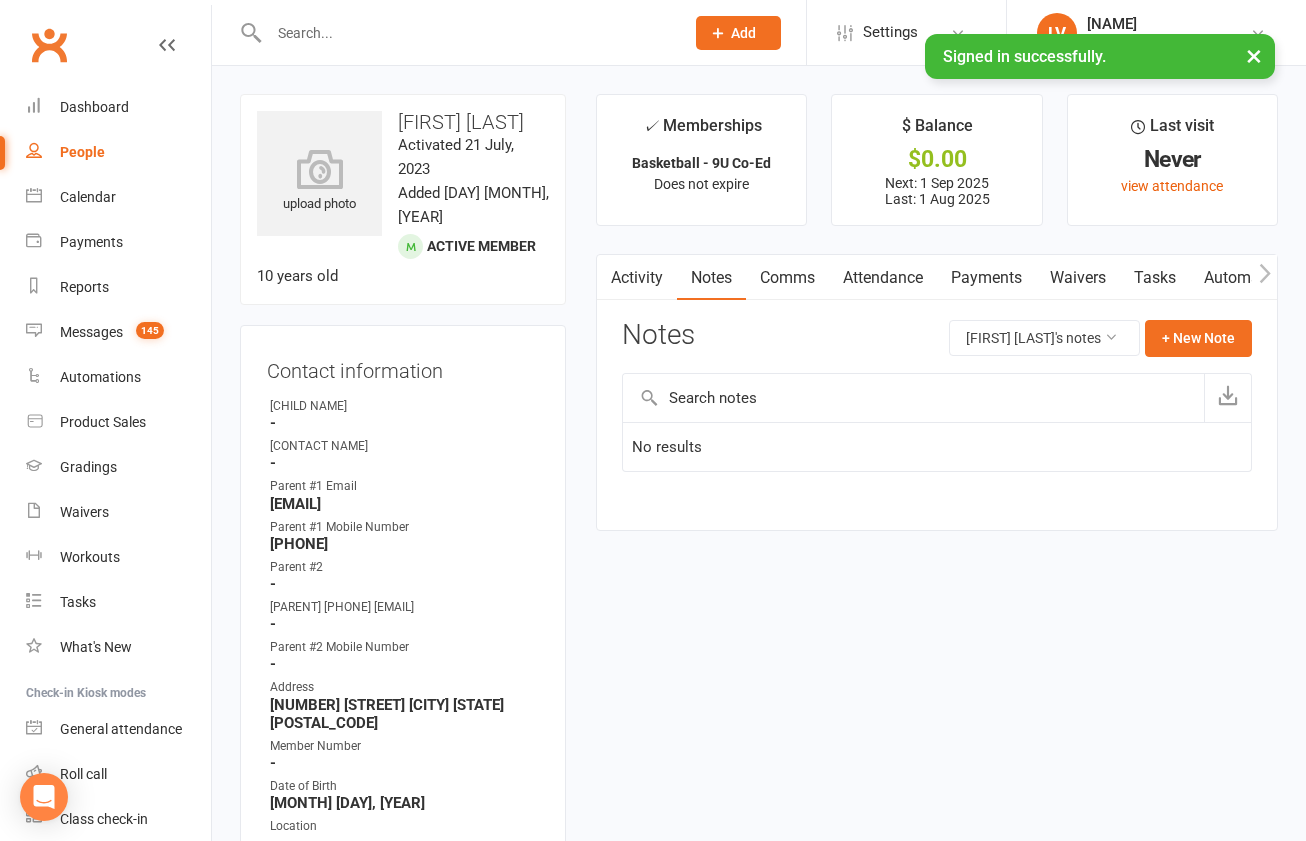 click at bounding box center [913, 398] 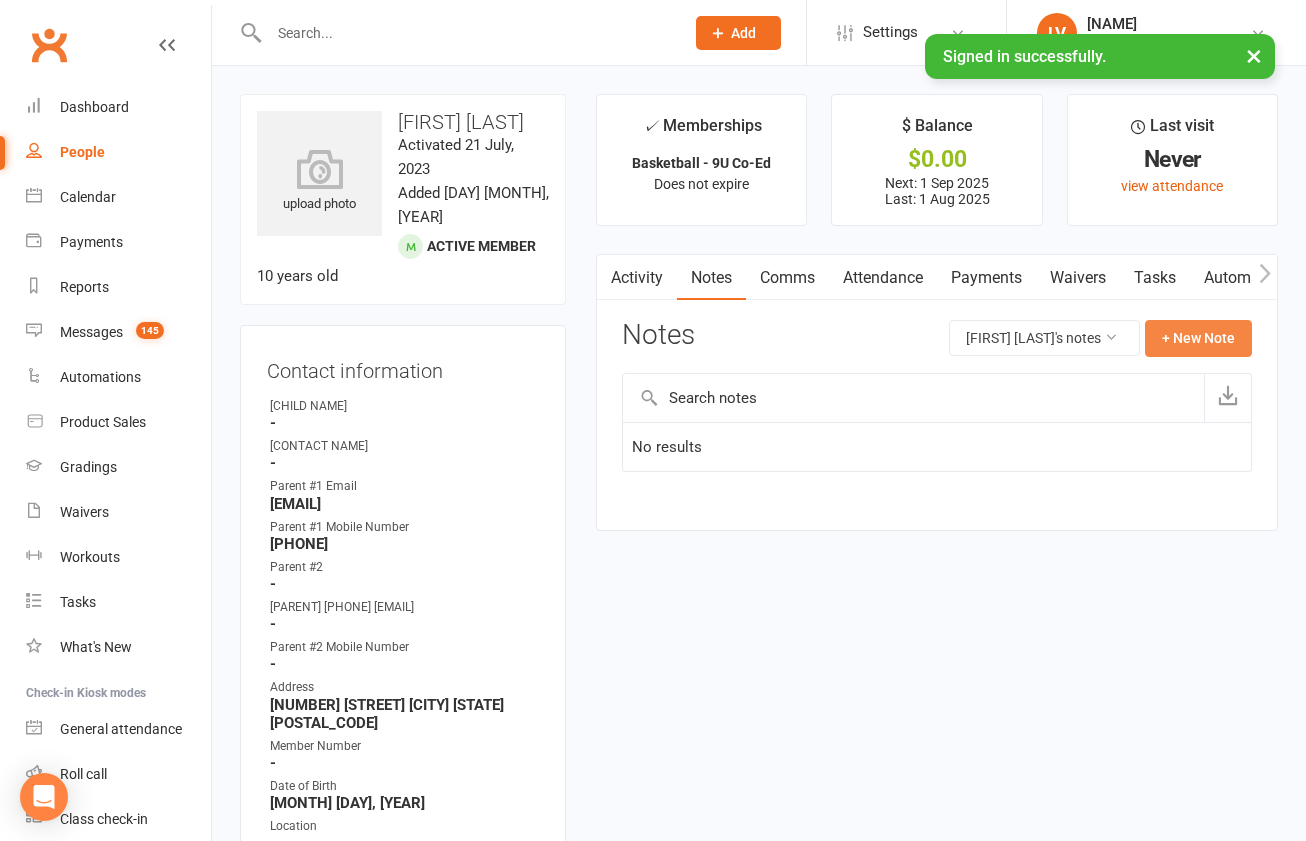 click on "+ New Note" at bounding box center [1198, 338] 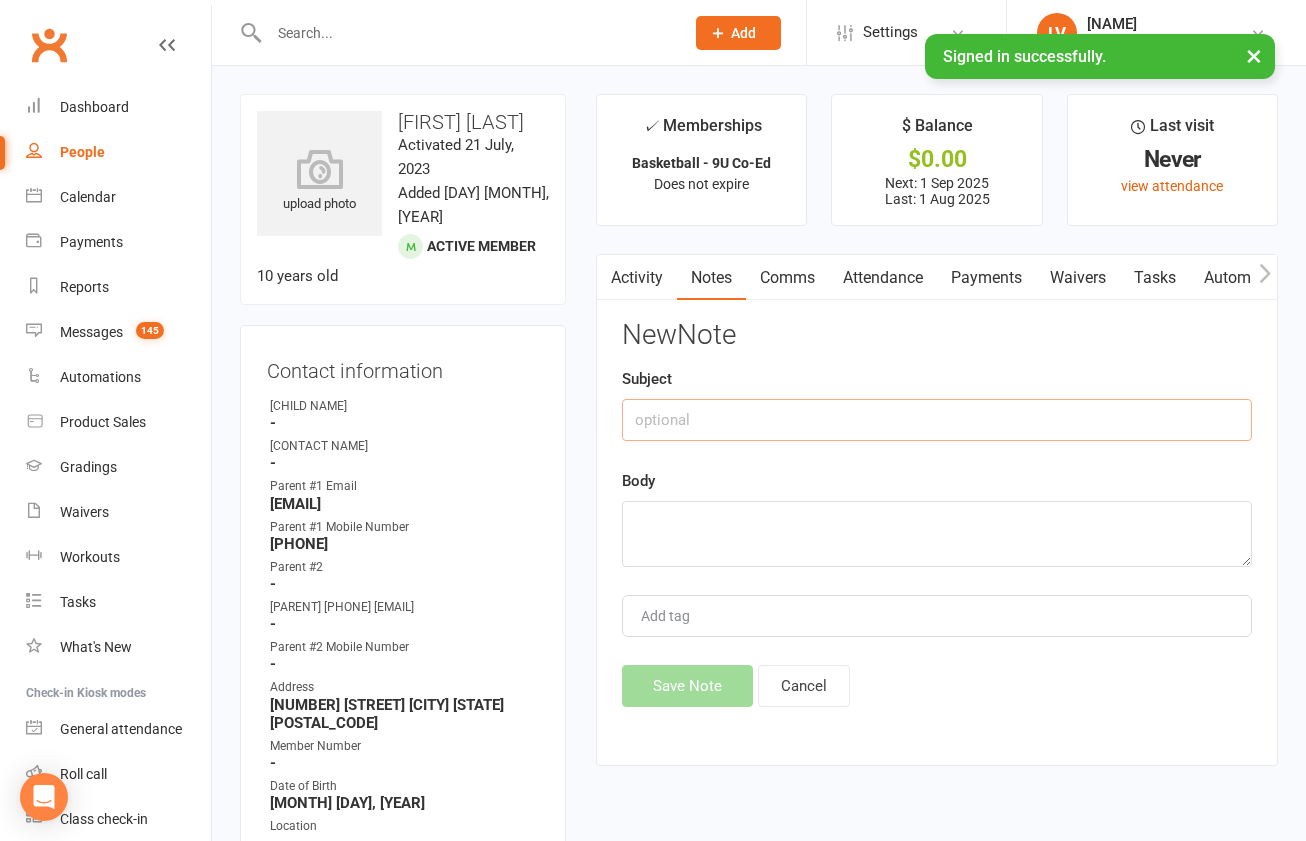 click at bounding box center (937, 420) 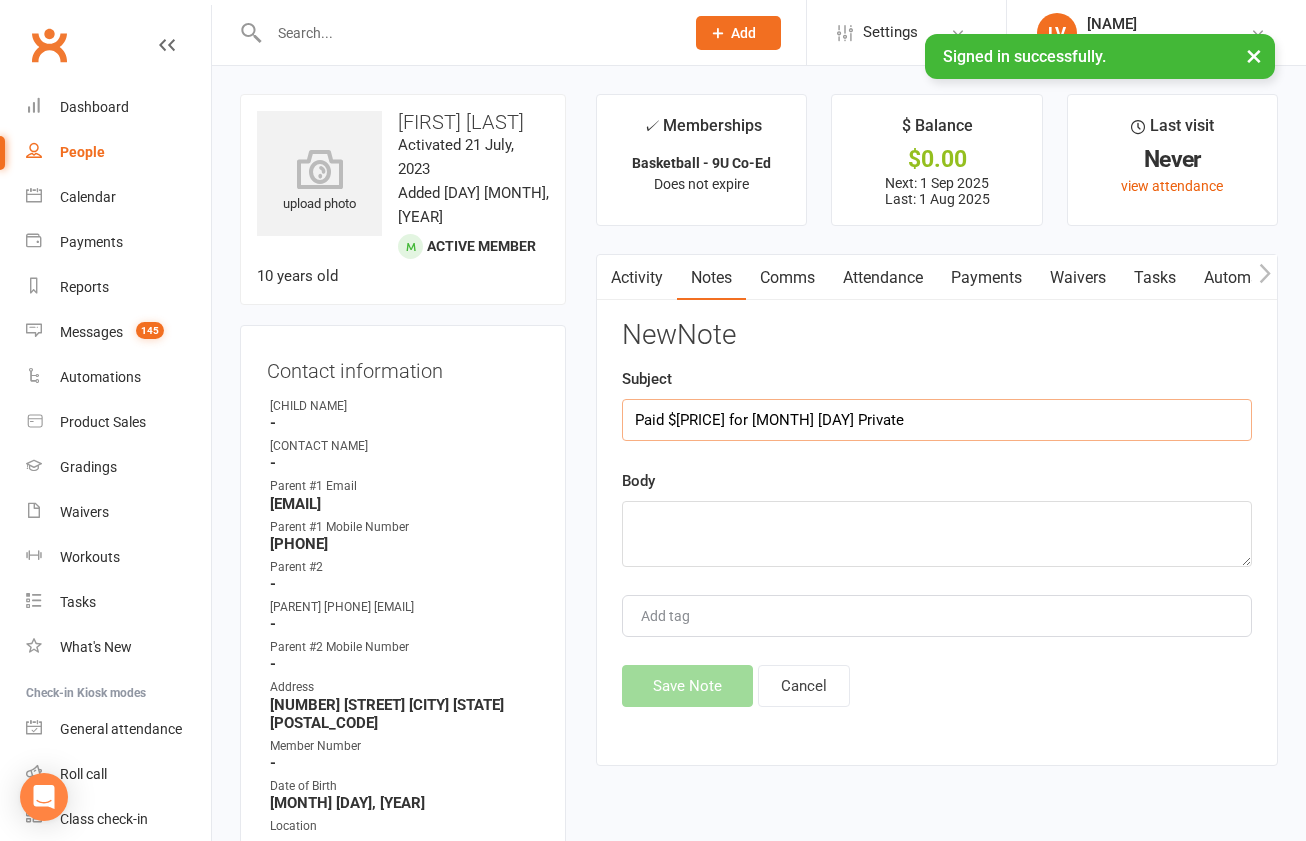 type on "Paid $[PRICE] for [MONTH] [DAY] Private" 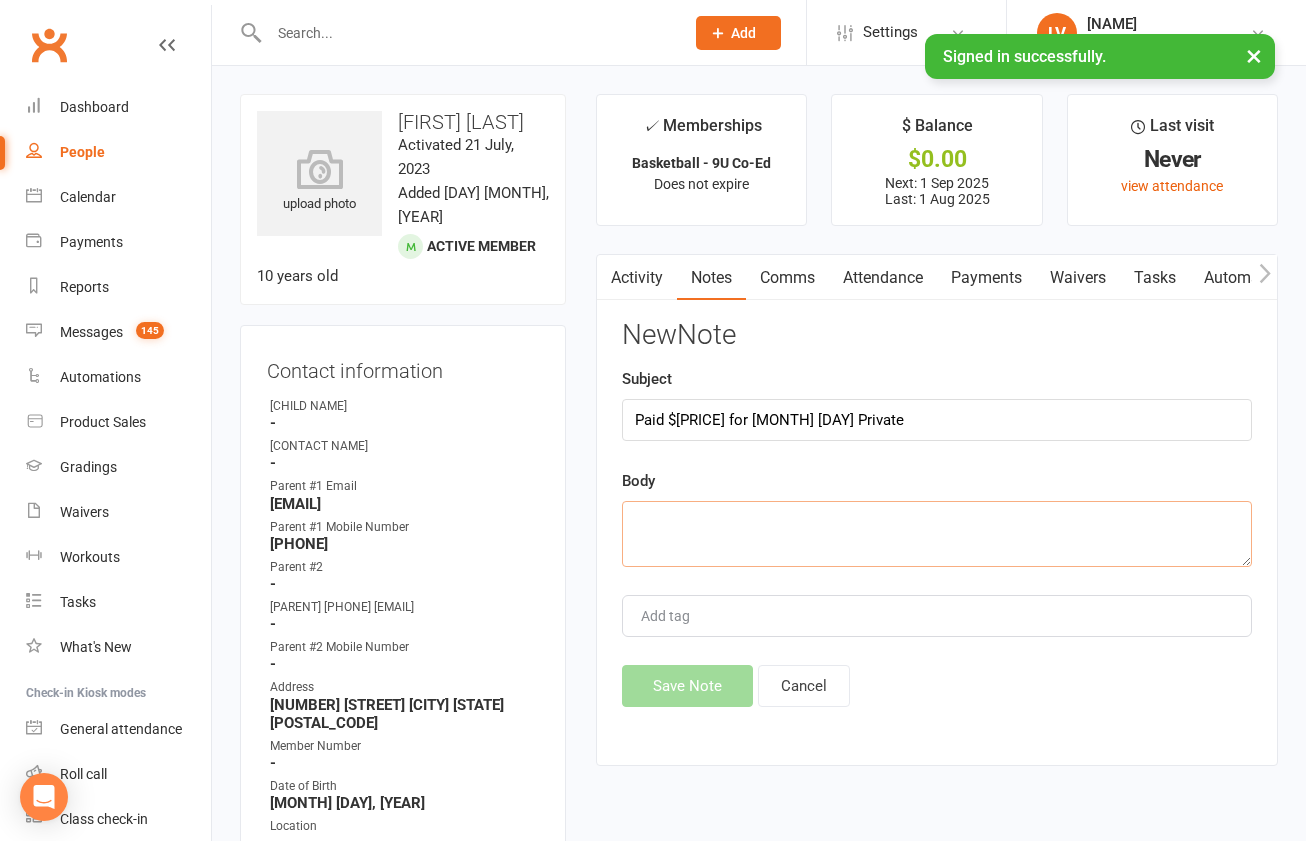 click at bounding box center [937, 534] 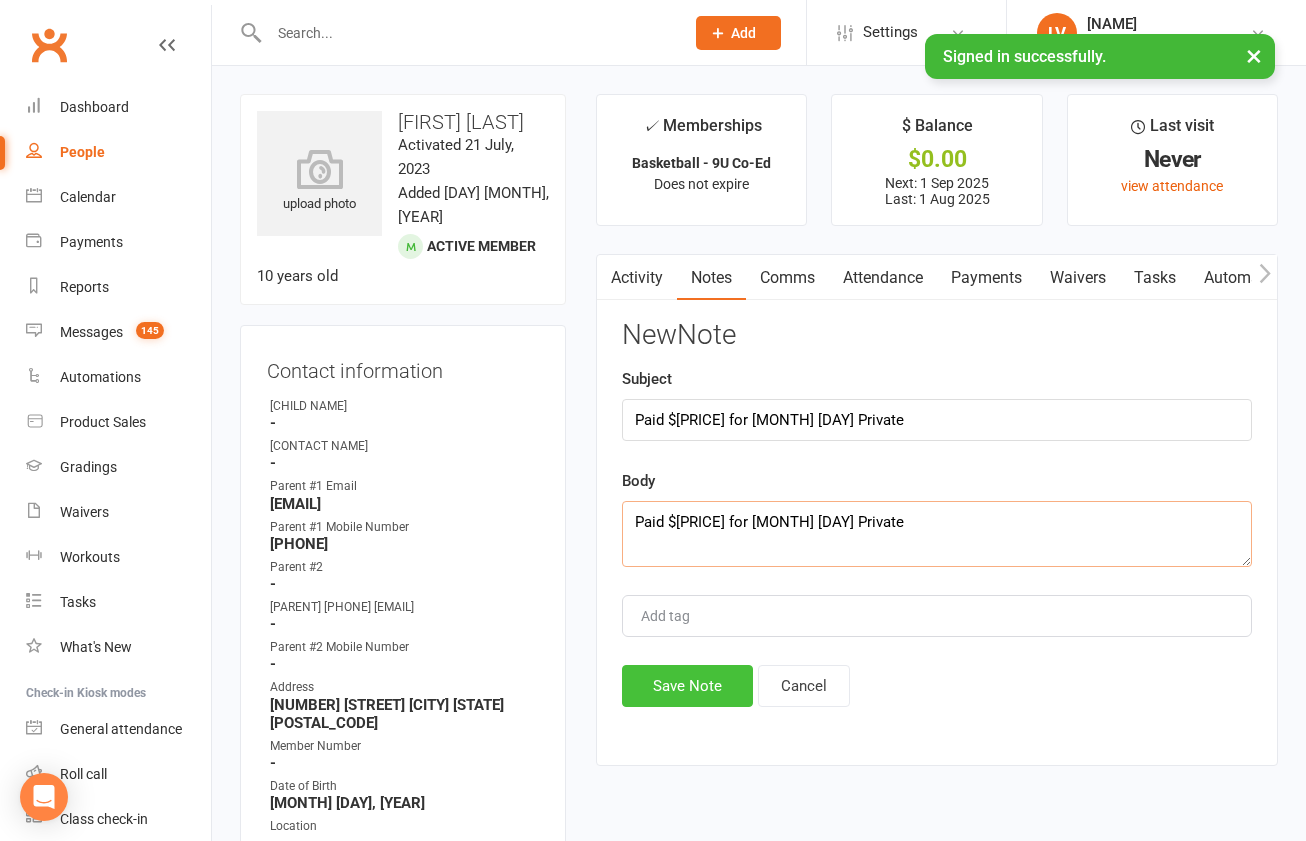 type on "Paid $[PRICE] for [MONTH] [DAY] Private" 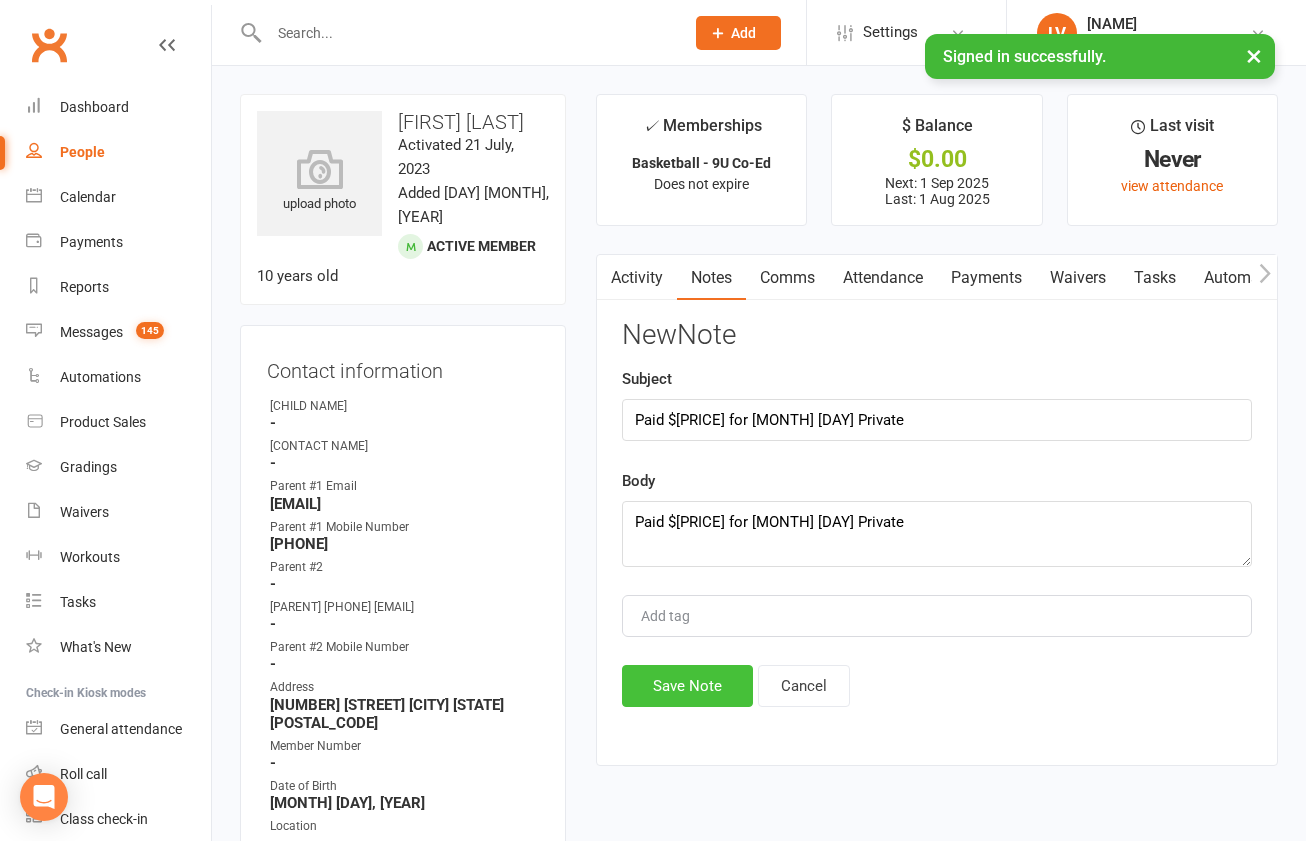 click on "Save Note" at bounding box center [687, 686] 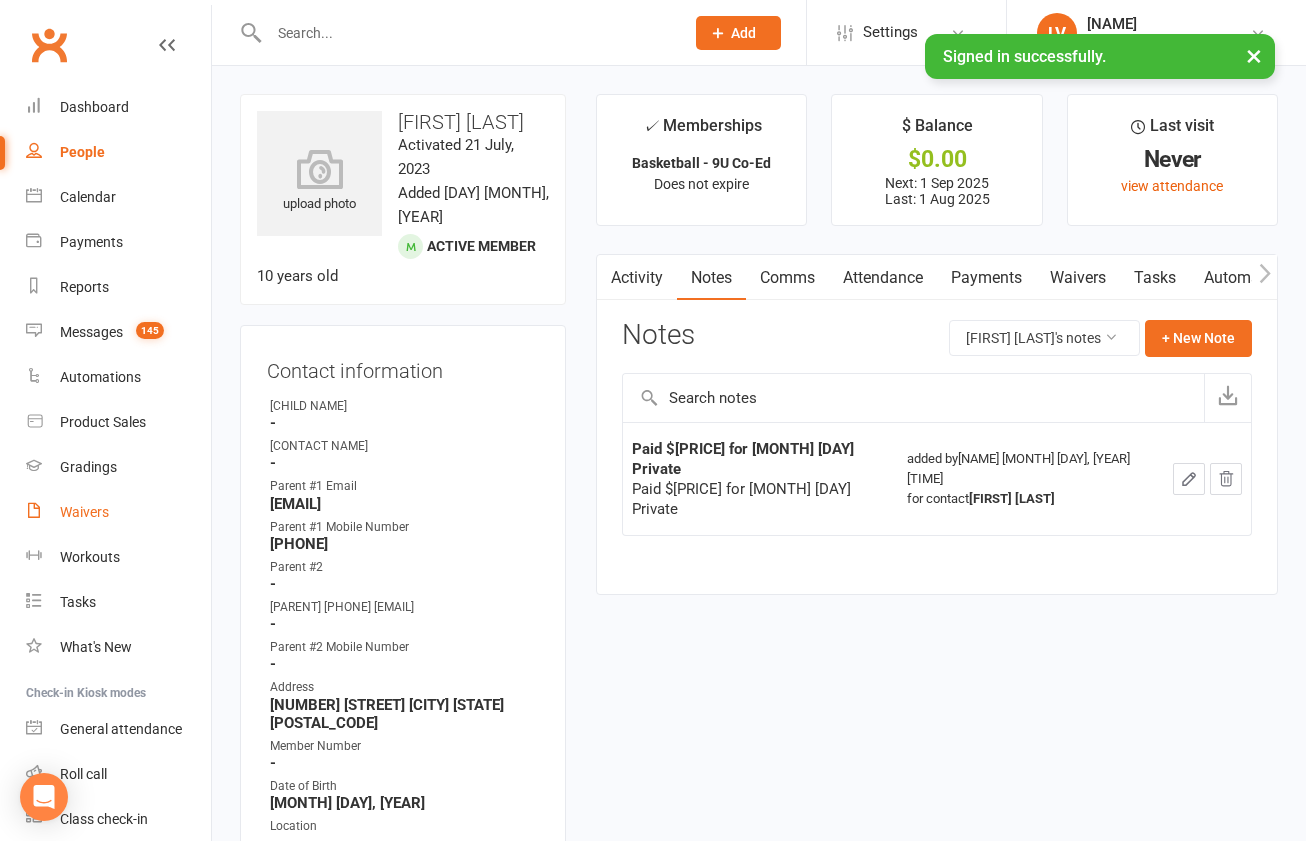 click on "Waivers" at bounding box center (84, 512) 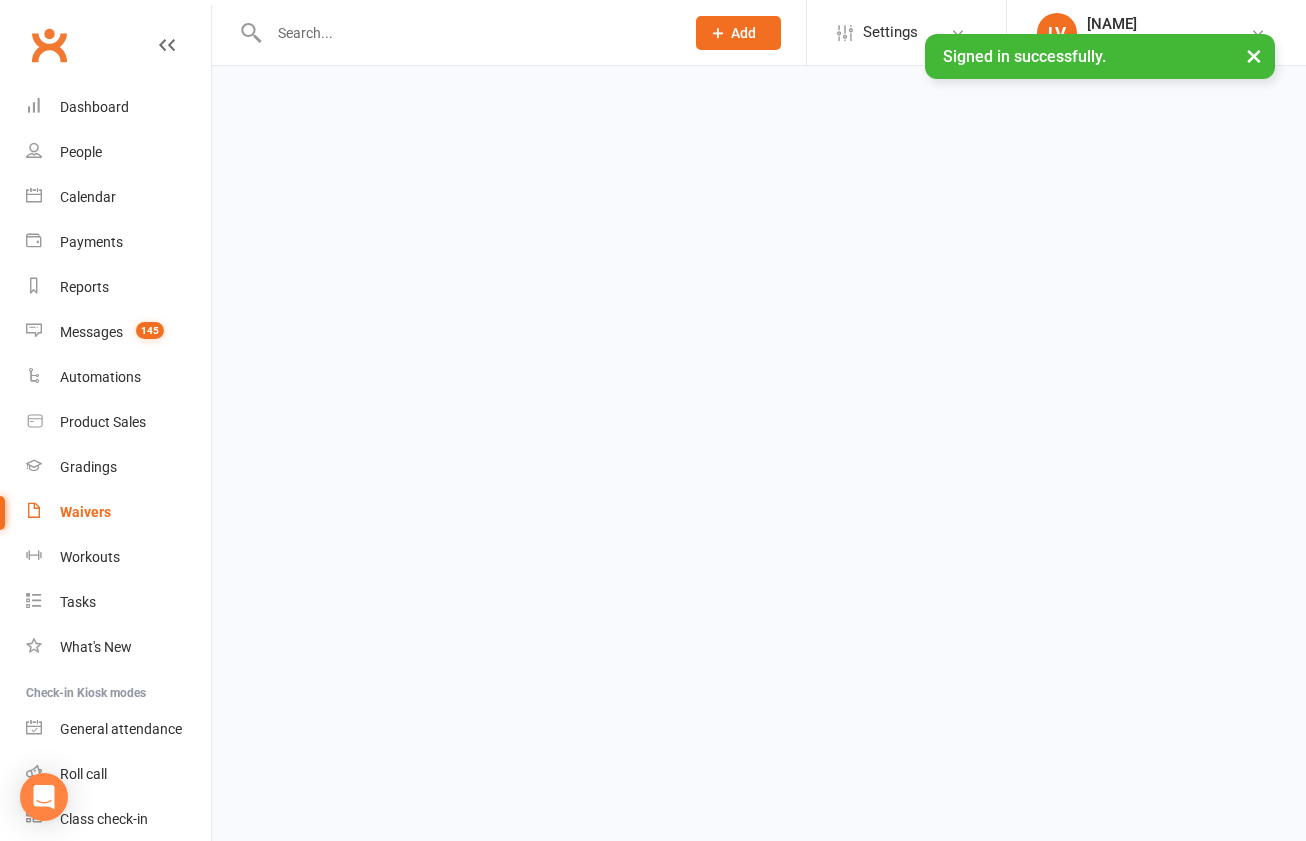 select on "100" 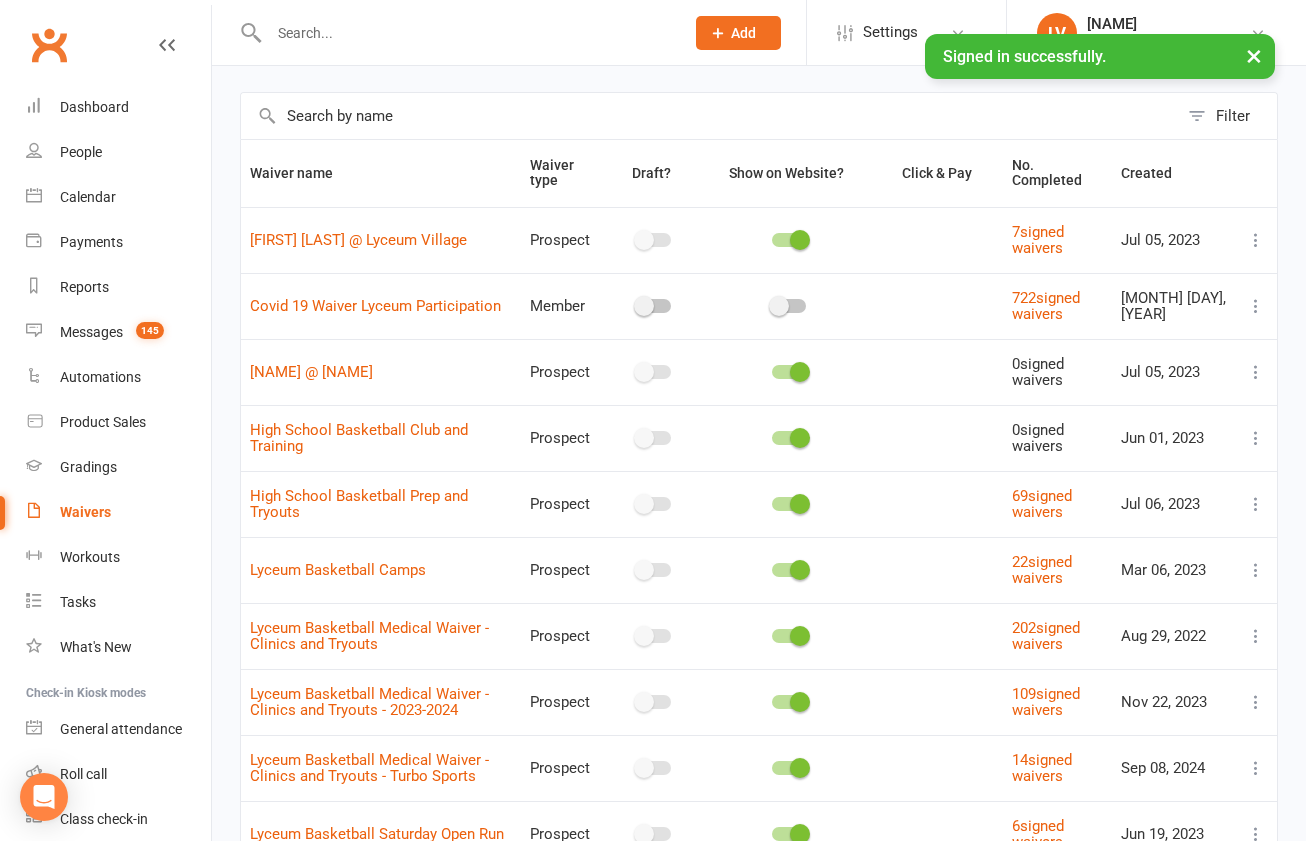 scroll, scrollTop: 77, scrollLeft: 0, axis: vertical 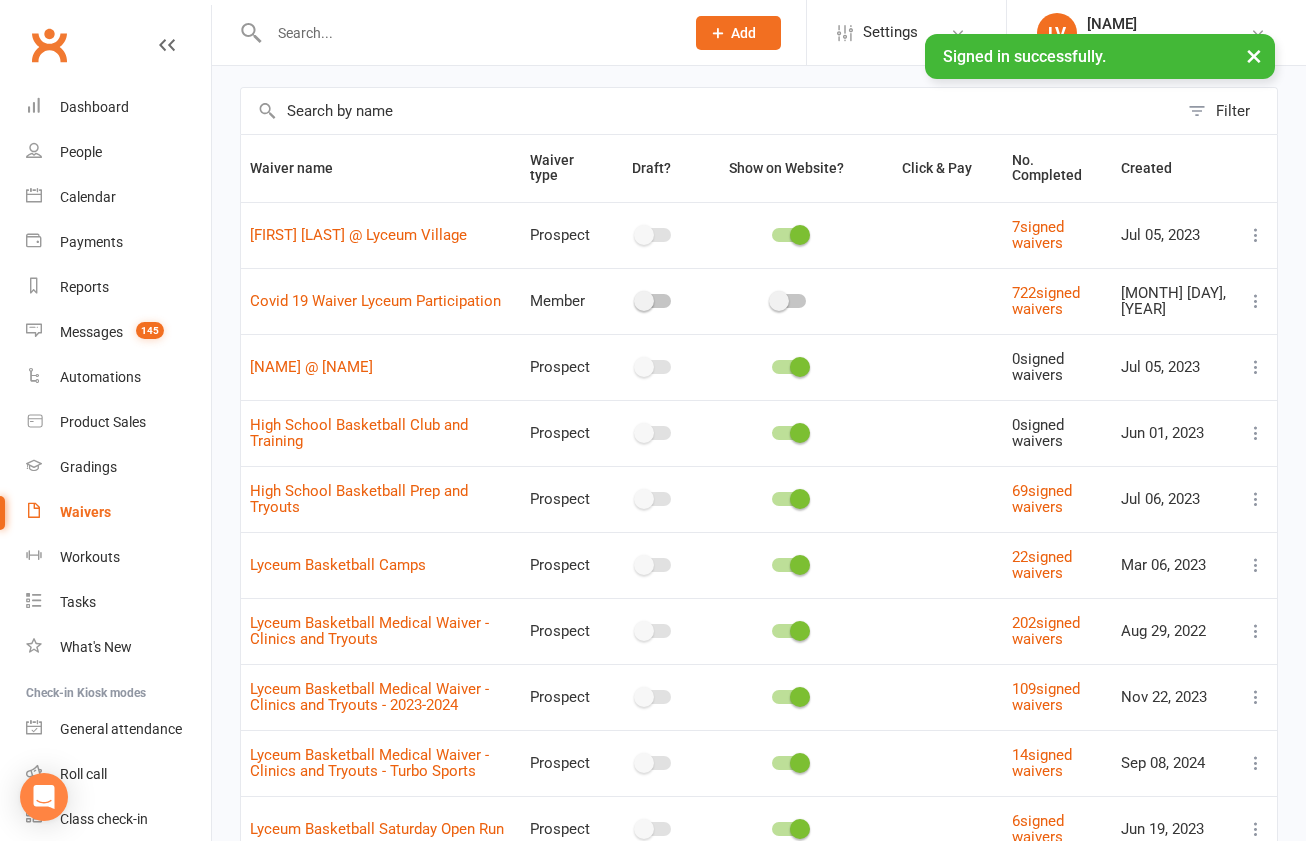click at bounding box center [1256, 697] 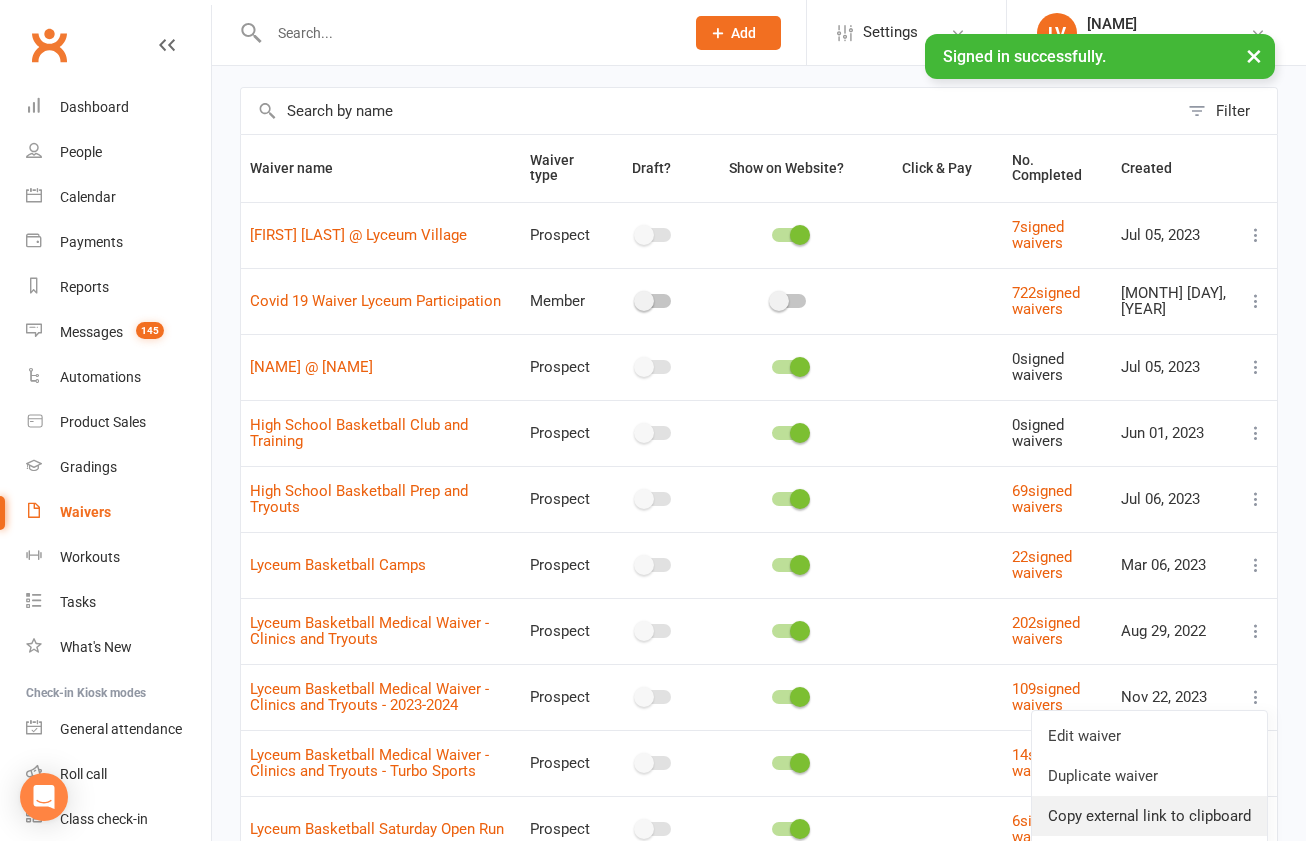 click on "Copy external link to clipboard" at bounding box center (1149, 816) 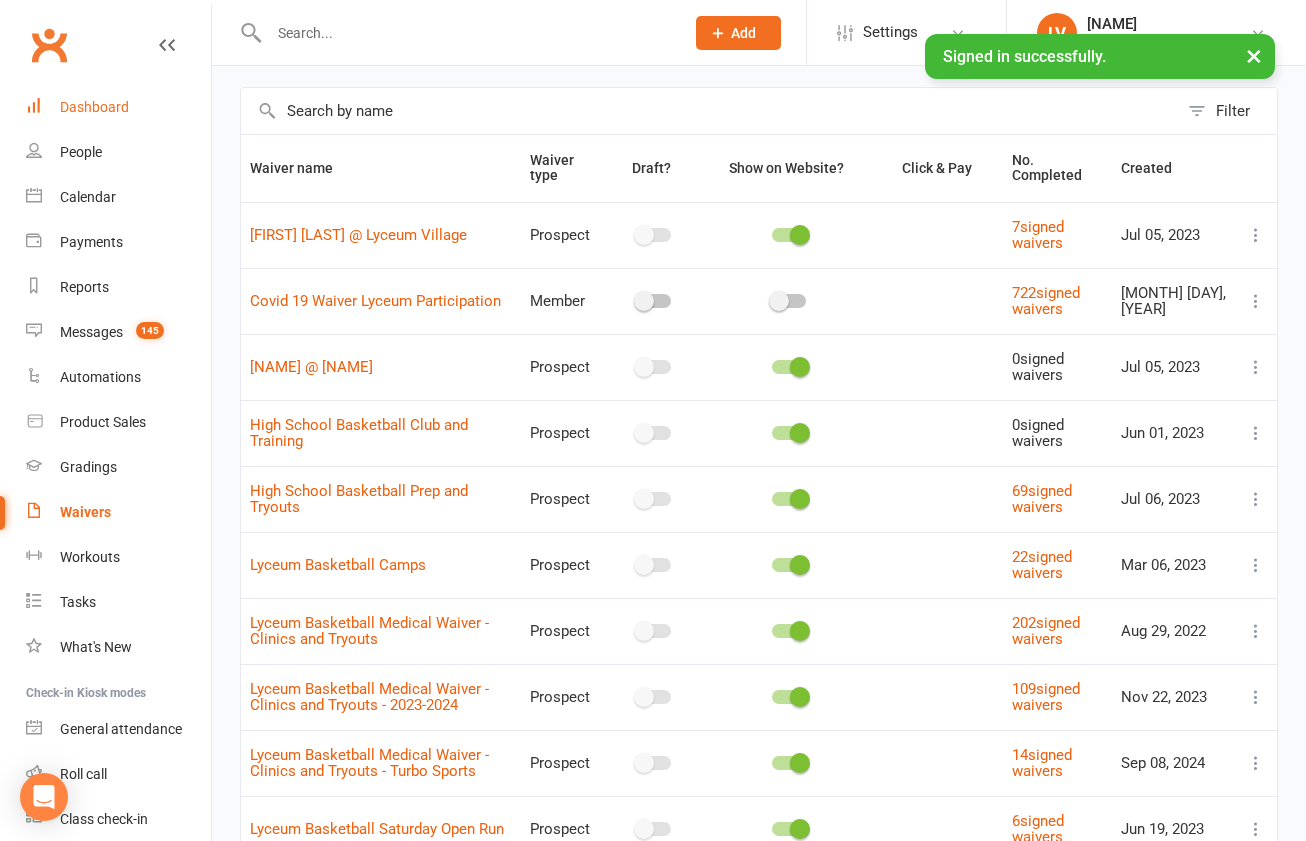 click on "Dashboard" at bounding box center [94, 107] 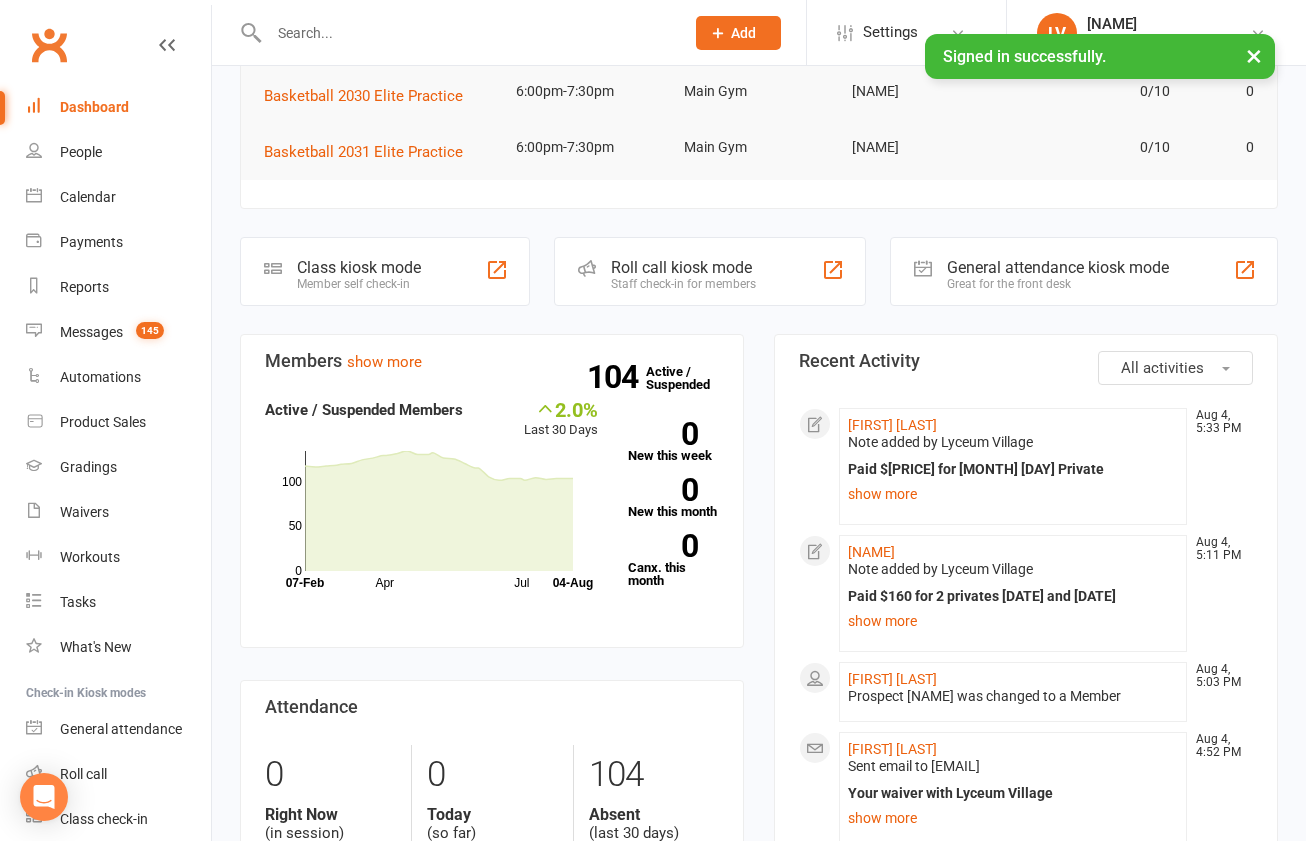 scroll, scrollTop: 405, scrollLeft: 0, axis: vertical 